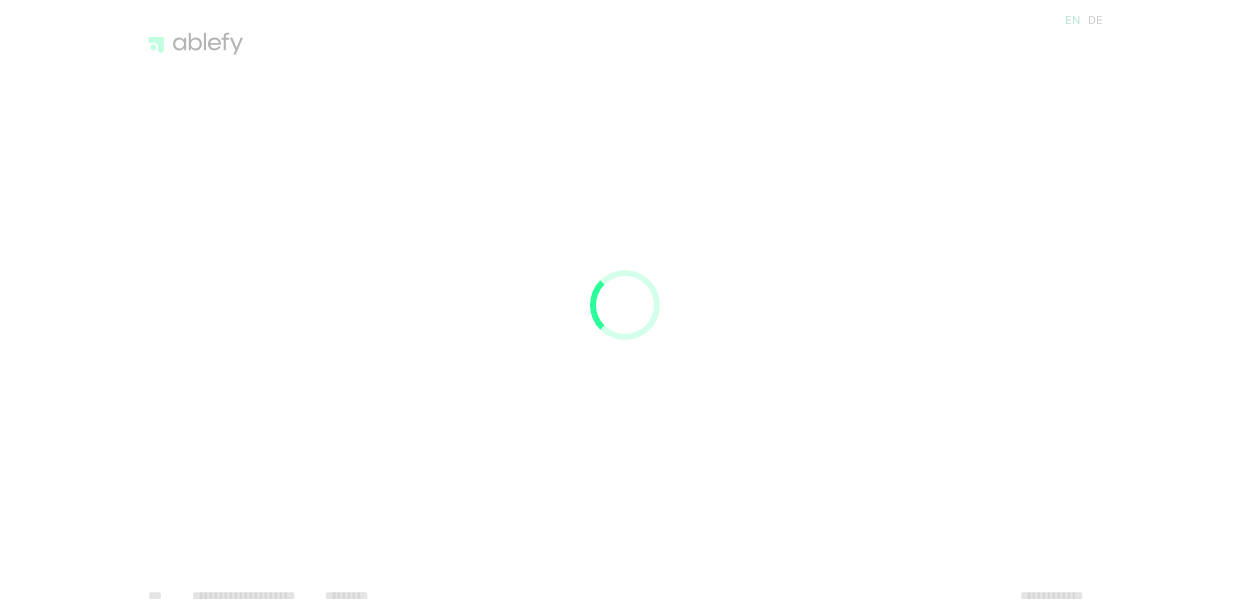 scroll, scrollTop: 0, scrollLeft: 0, axis: both 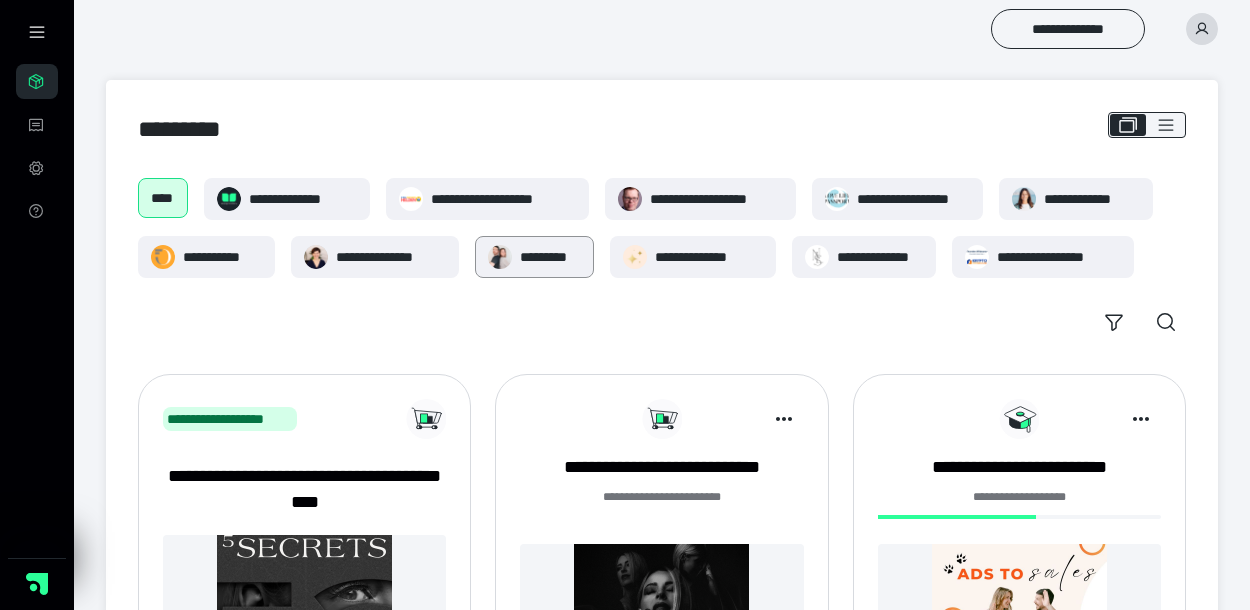 click on "*********" at bounding box center [550, 257] 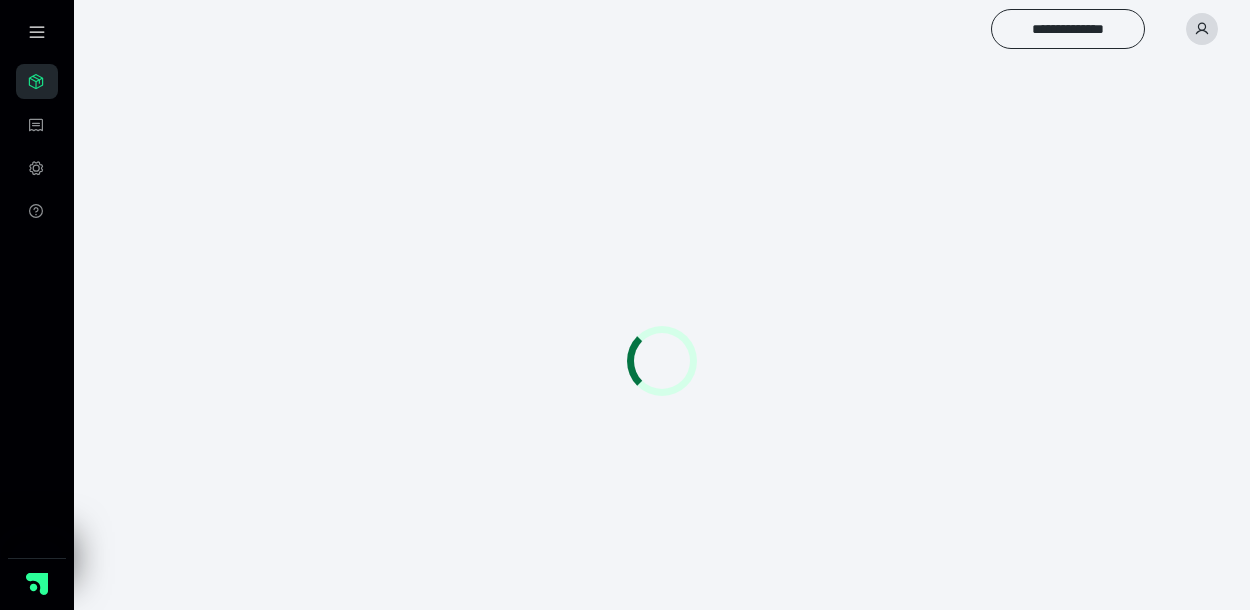 scroll, scrollTop: 0, scrollLeft: 0, axis: both 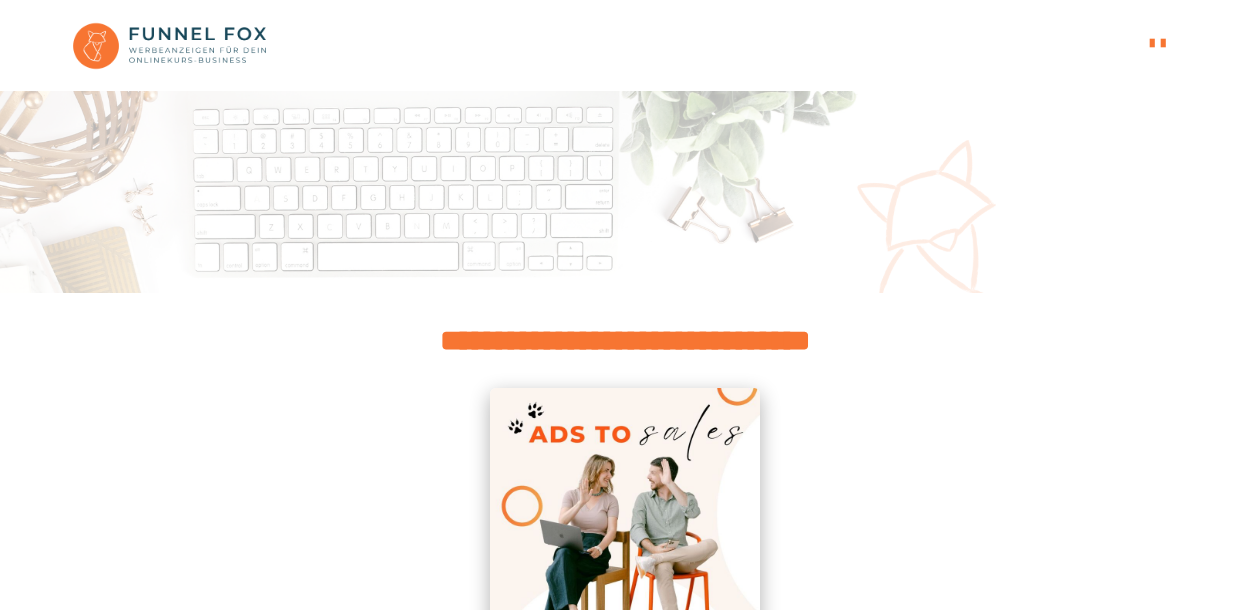 click at bounding box center [625, 523] 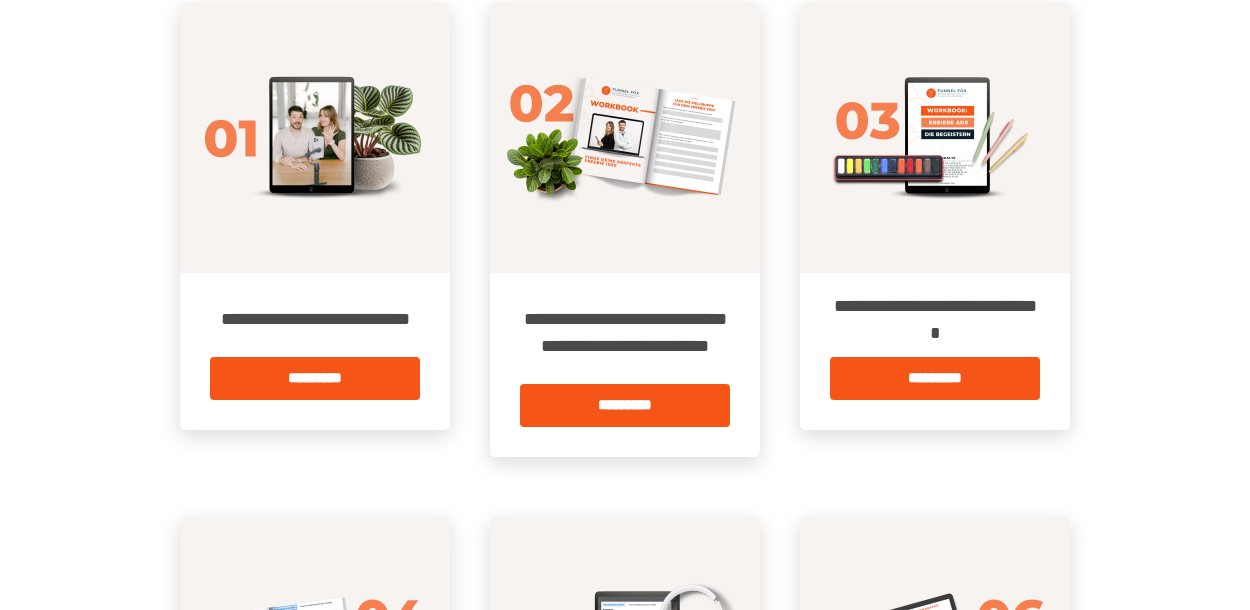 scroll, scrollTop: 446, scrollLeft: 0, axis: vertical 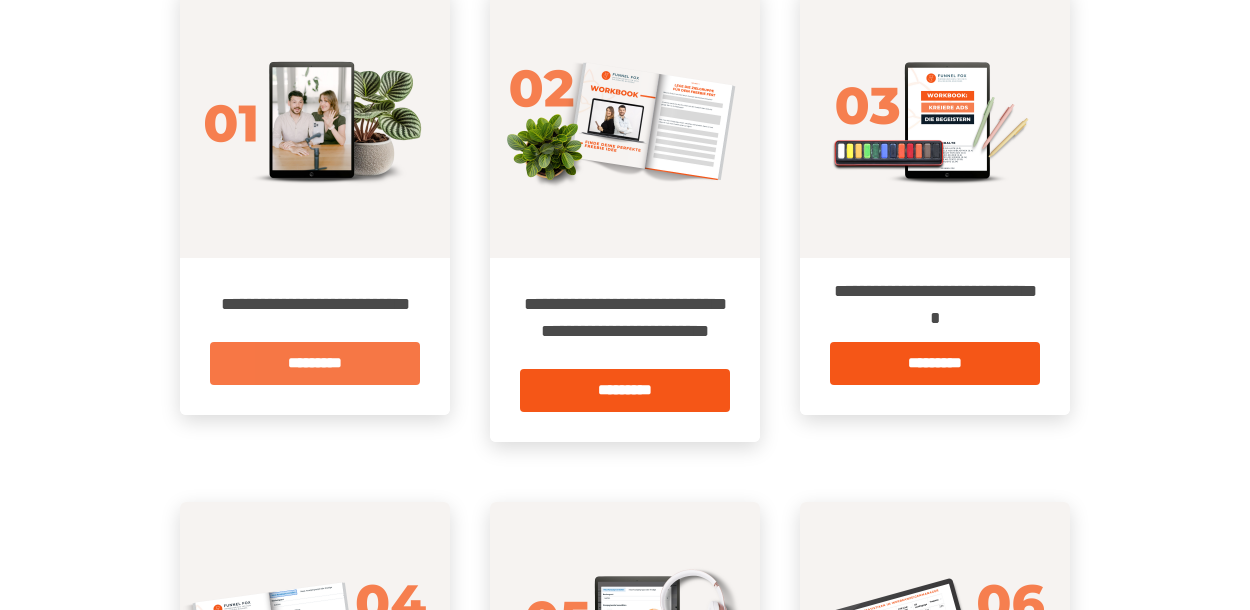 click on "*********" at bounding box center [315, 363] 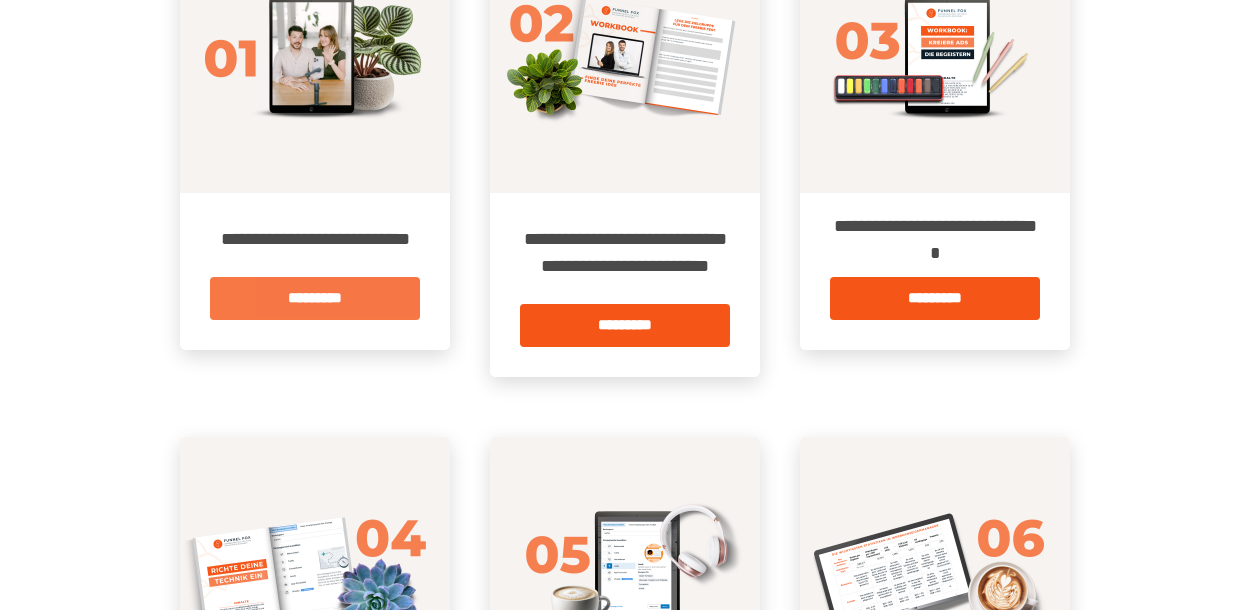 scroll, scrollTop: 0, scrollLeft: 0, axis: both 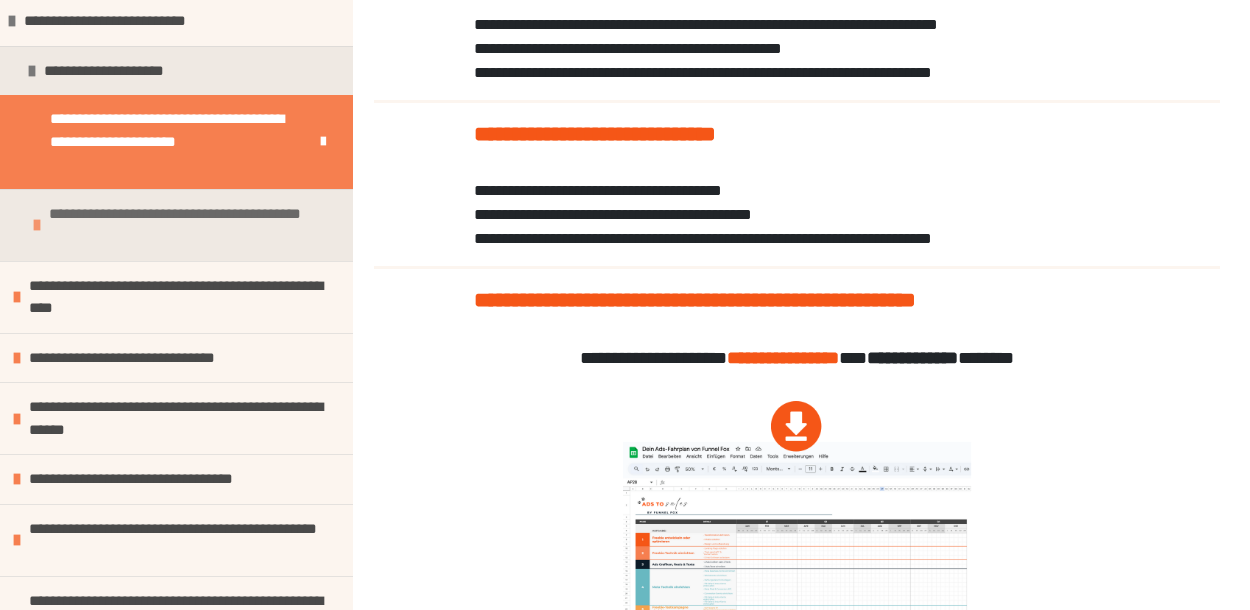 click on "**********" at bounding box center [196, 225] 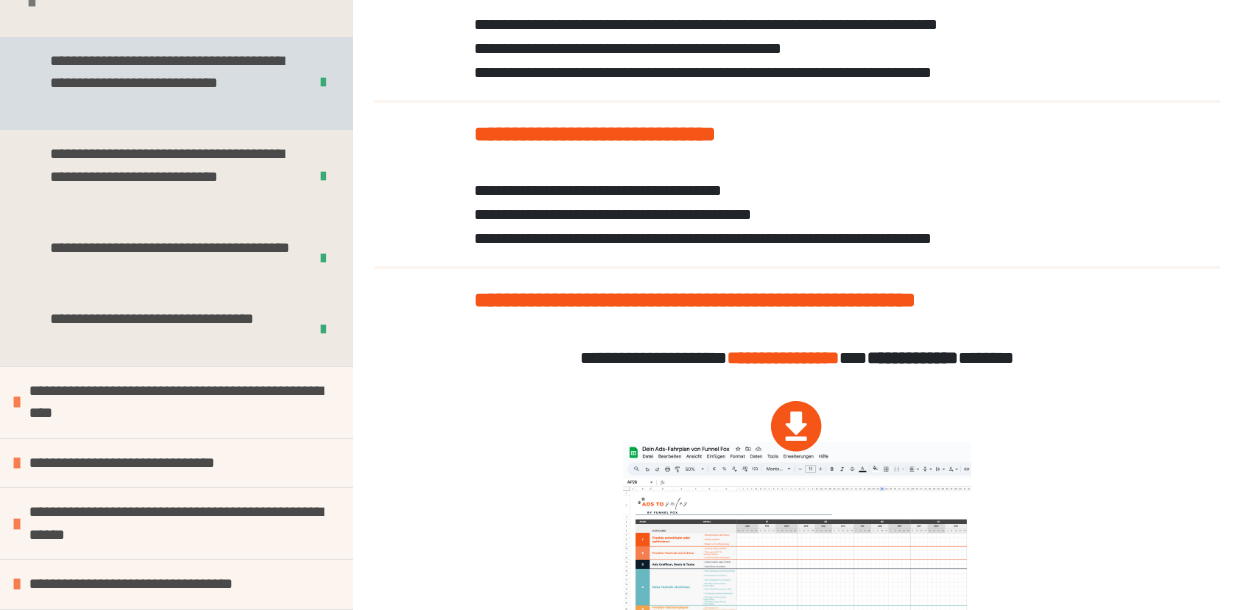 scroll, scrollTop: 392, scrollLeft: 0, axis: vertical 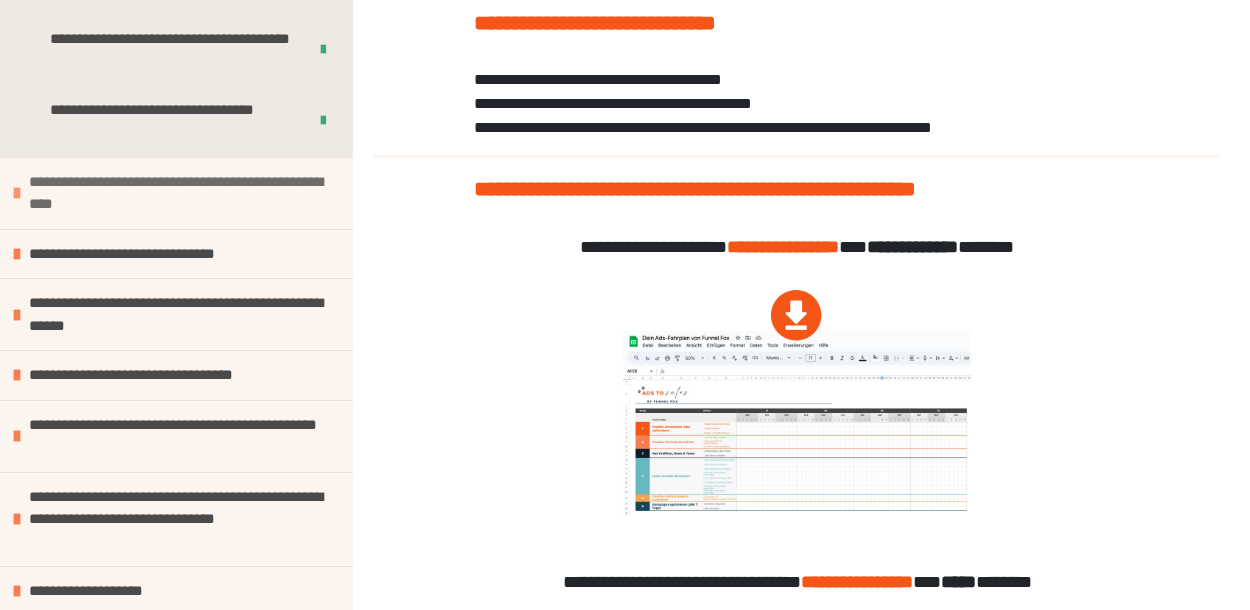 click at bounding box center [17, 193] 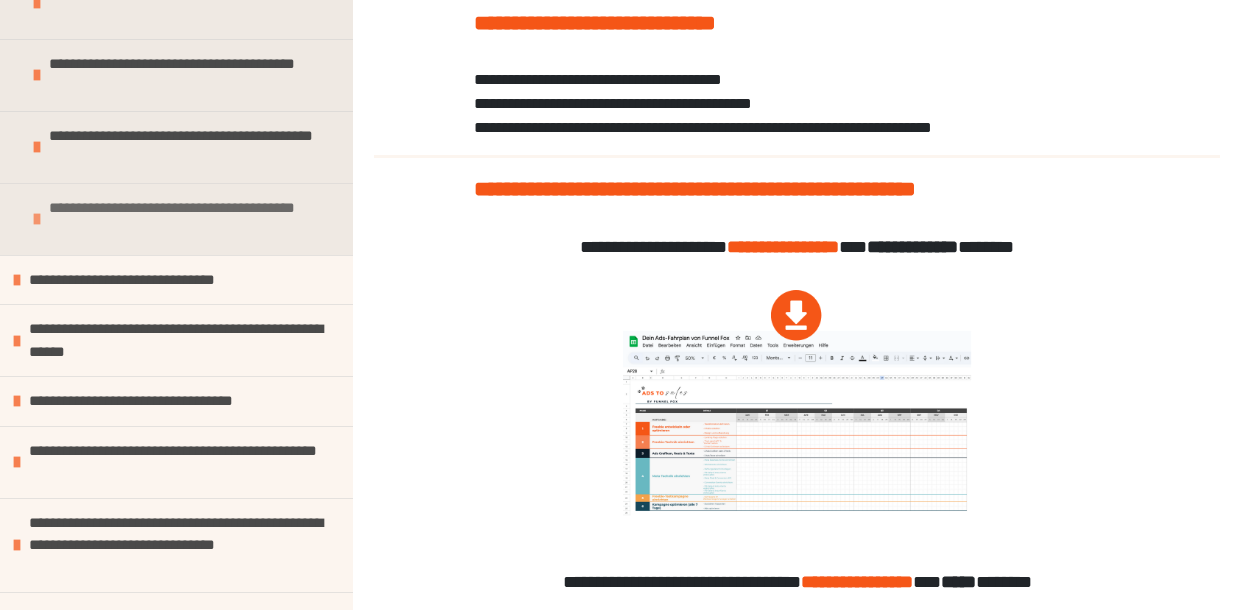 scroll, scrollTop: 882, scrollLeft: 0, axis: vertical 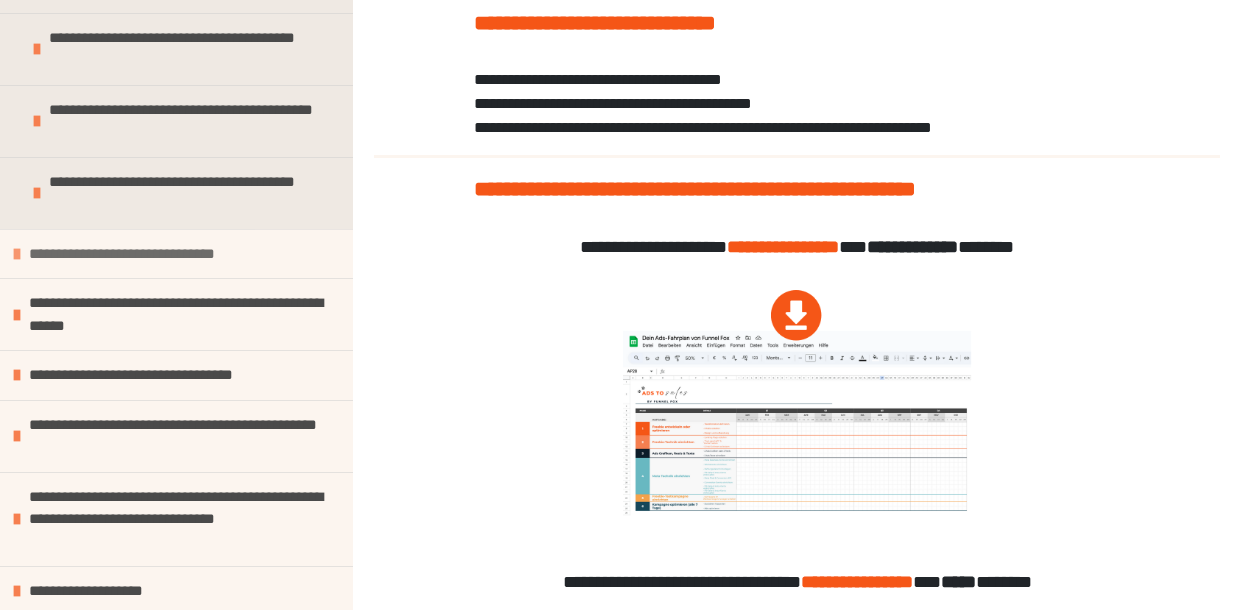click at bounding box center (17, 254) 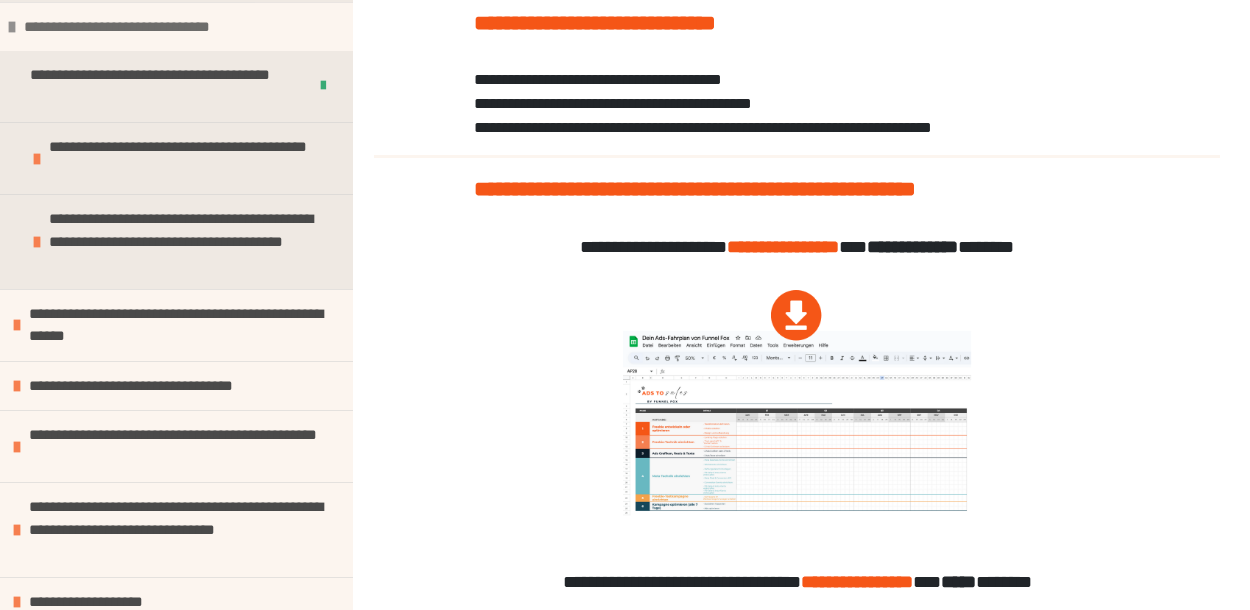 scroll, scrollTop: 1120, scrollLeft: 0, axis: vertical 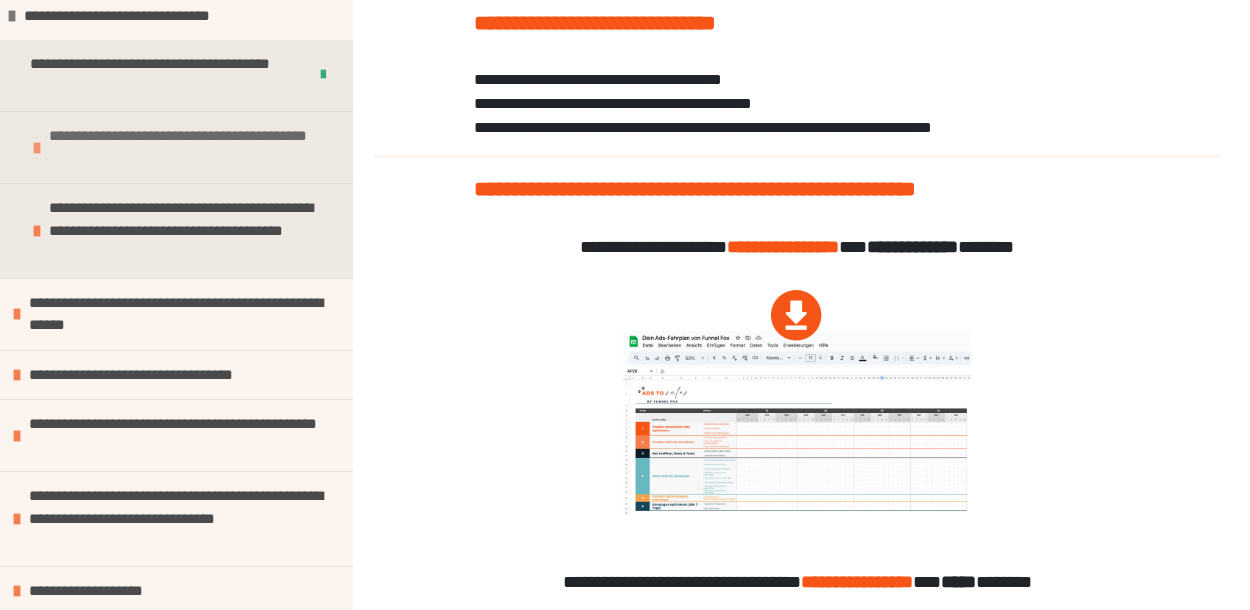 click at bounding box center [37, 148] 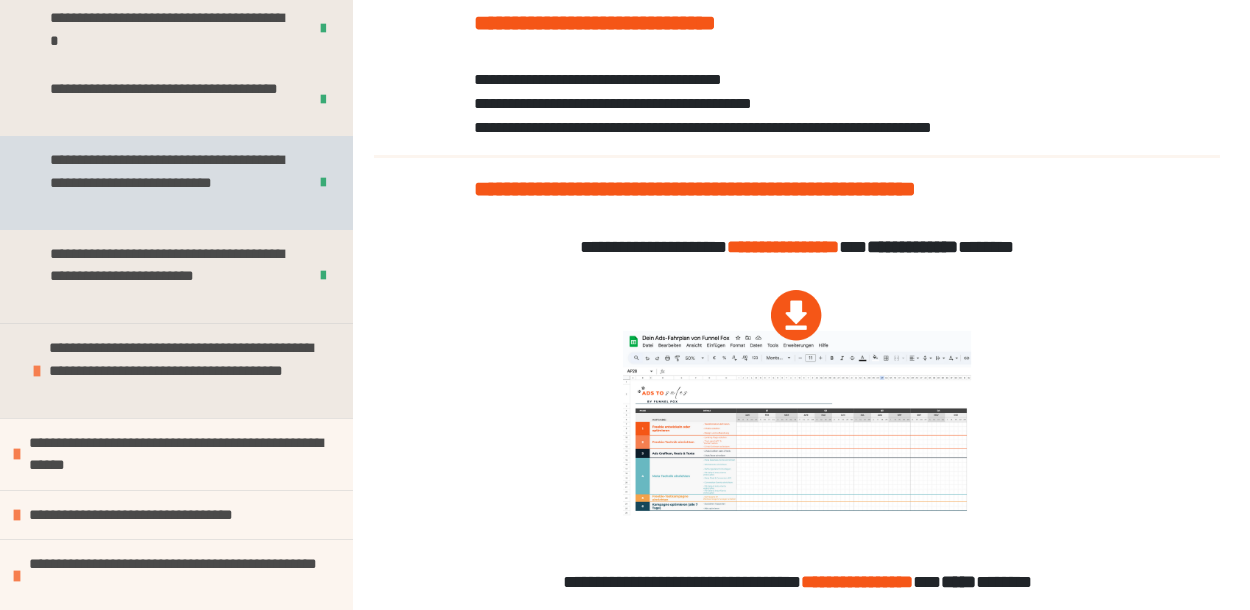 scroll, scrollTop: 1573, scrollLeft: 0, axis: vertical 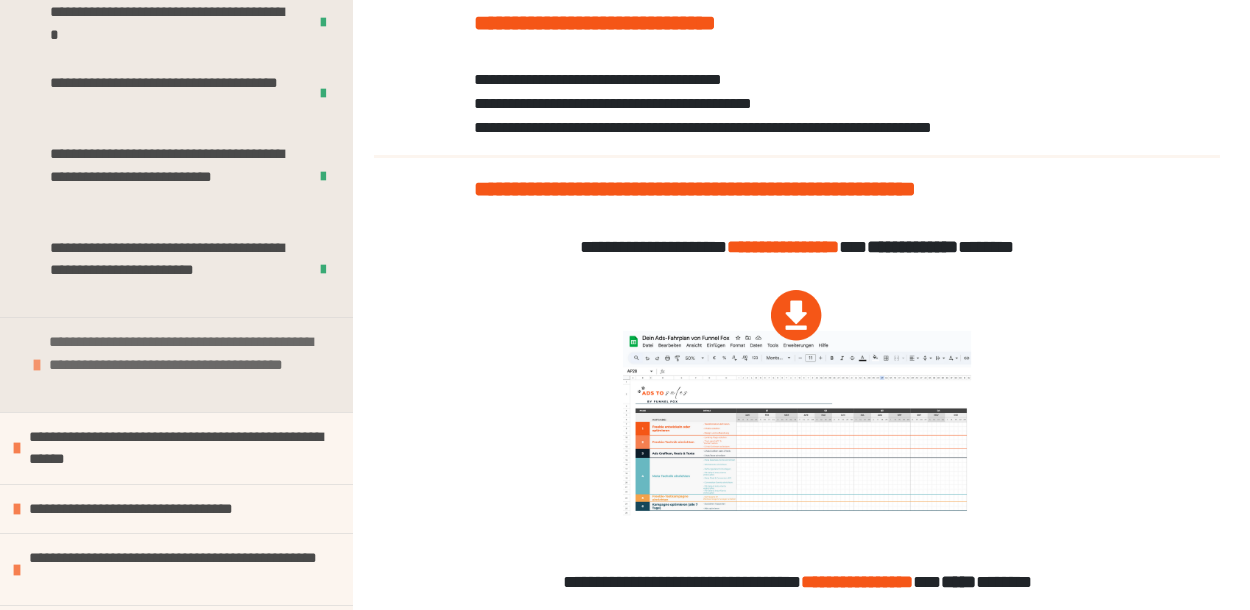 click at bounding box center [37, 365] 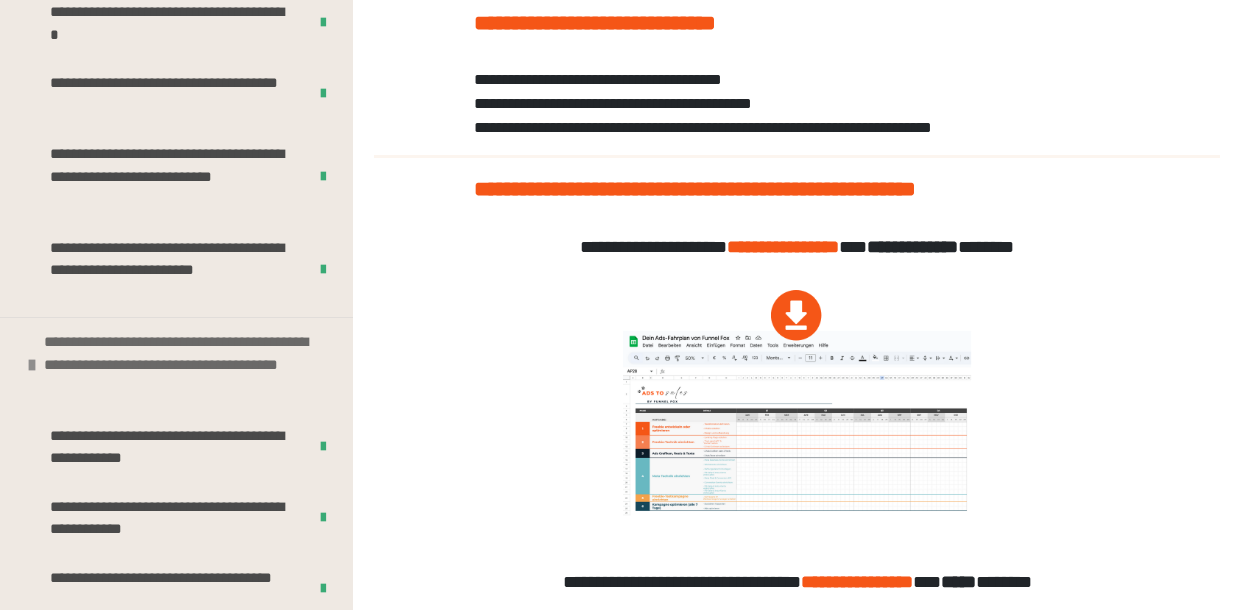 click at bounding box center (32, 365) 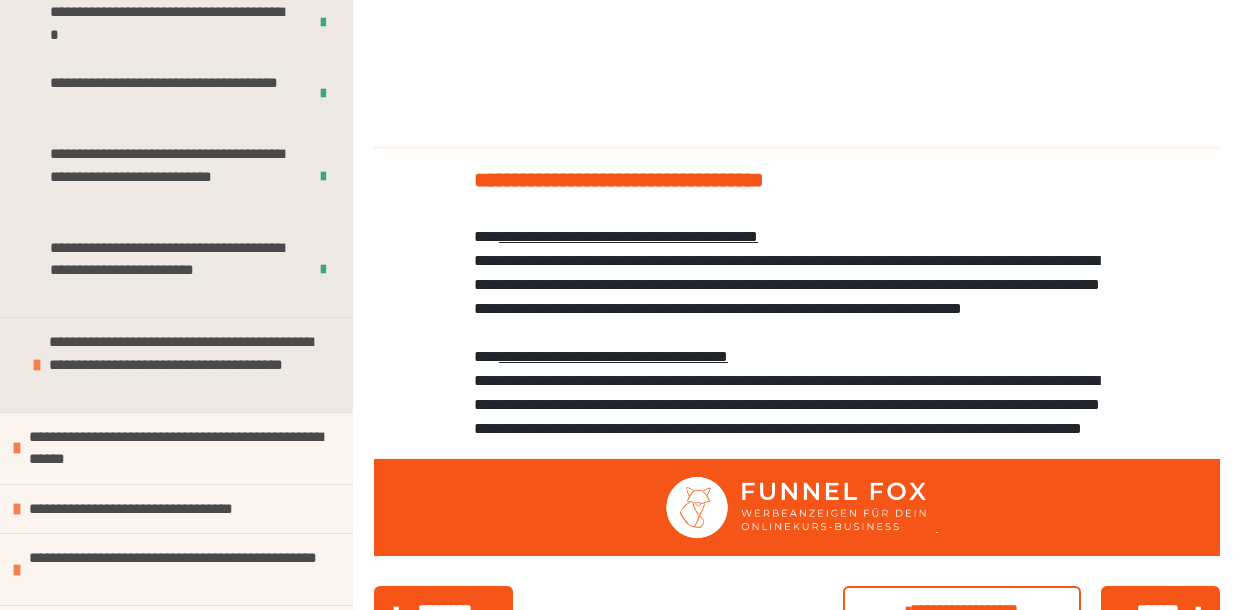 scroll, scrollTop: 1848, scrollLeft: 0, axis: vertical 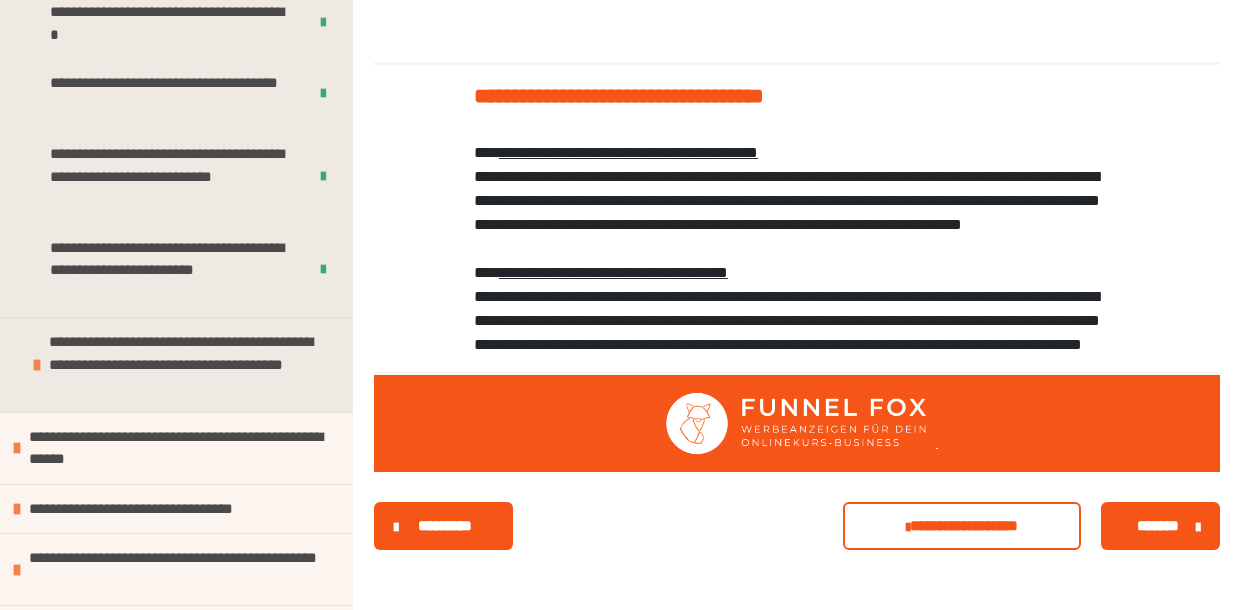 click on "*******" at bounding box center [1160, 526] 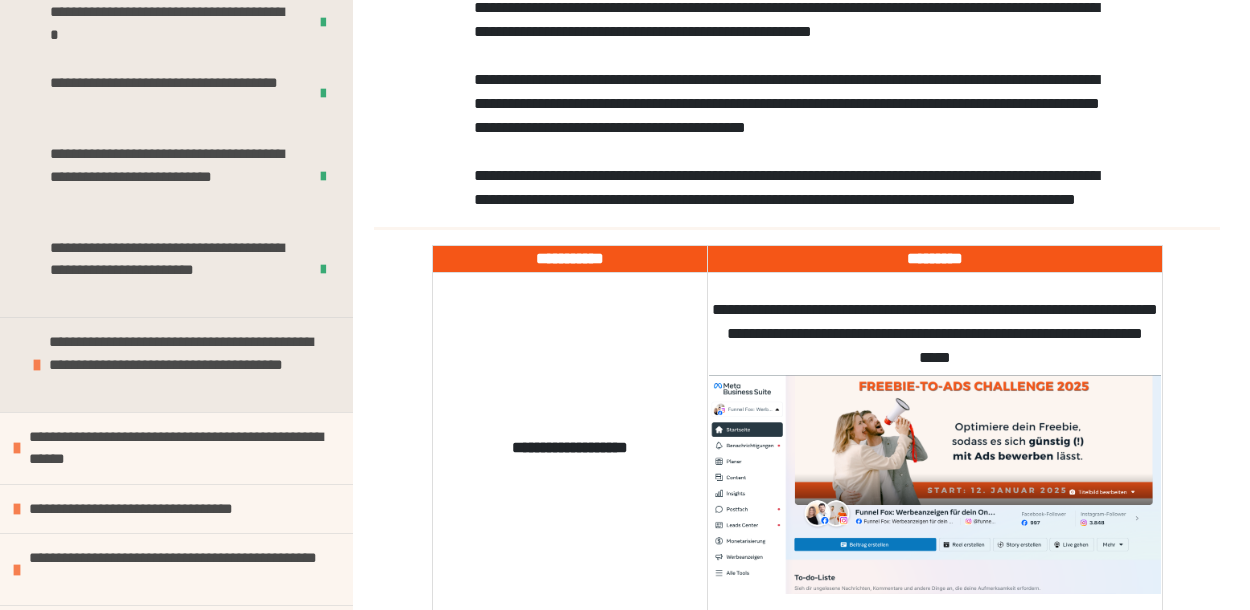 scroll, scrollTop: 211, scrollLeft: 0, axis: vertical 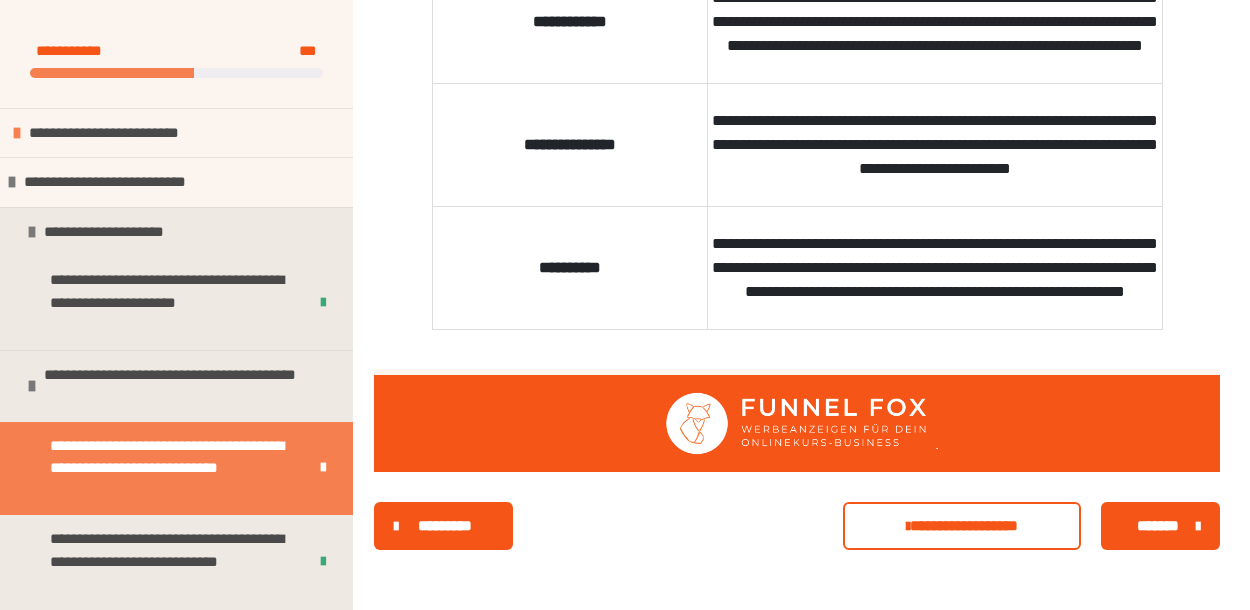 click on "*******" at bounding box center (1158, 526) 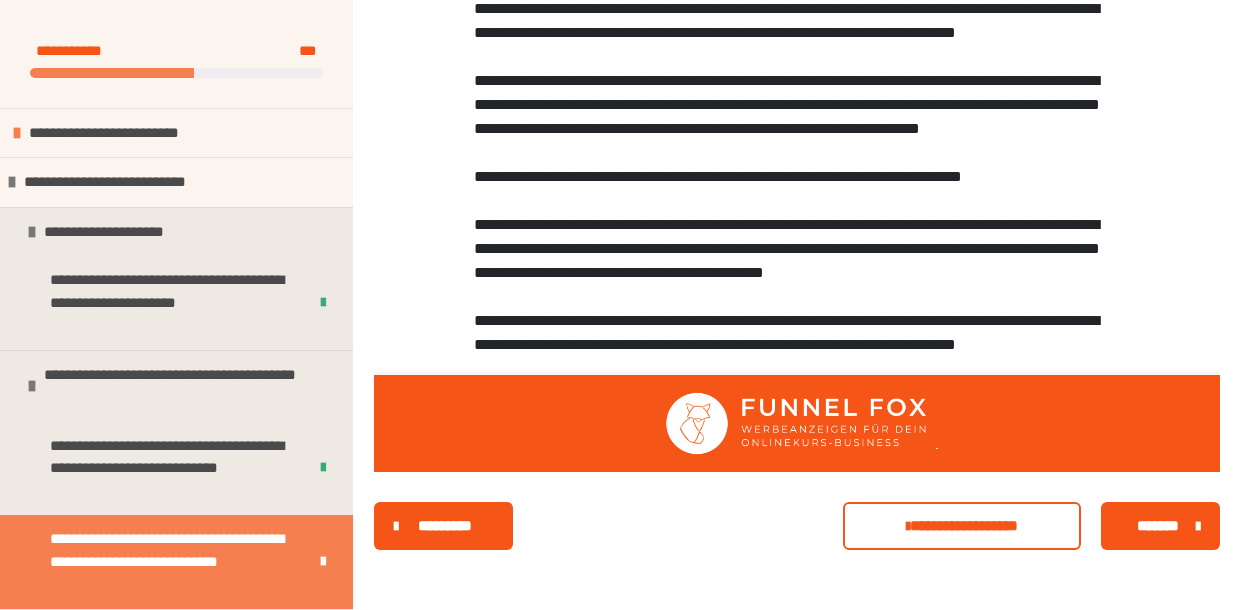 scroll, scrollTop: 5147, scrollLeft: 0, axis: vertical 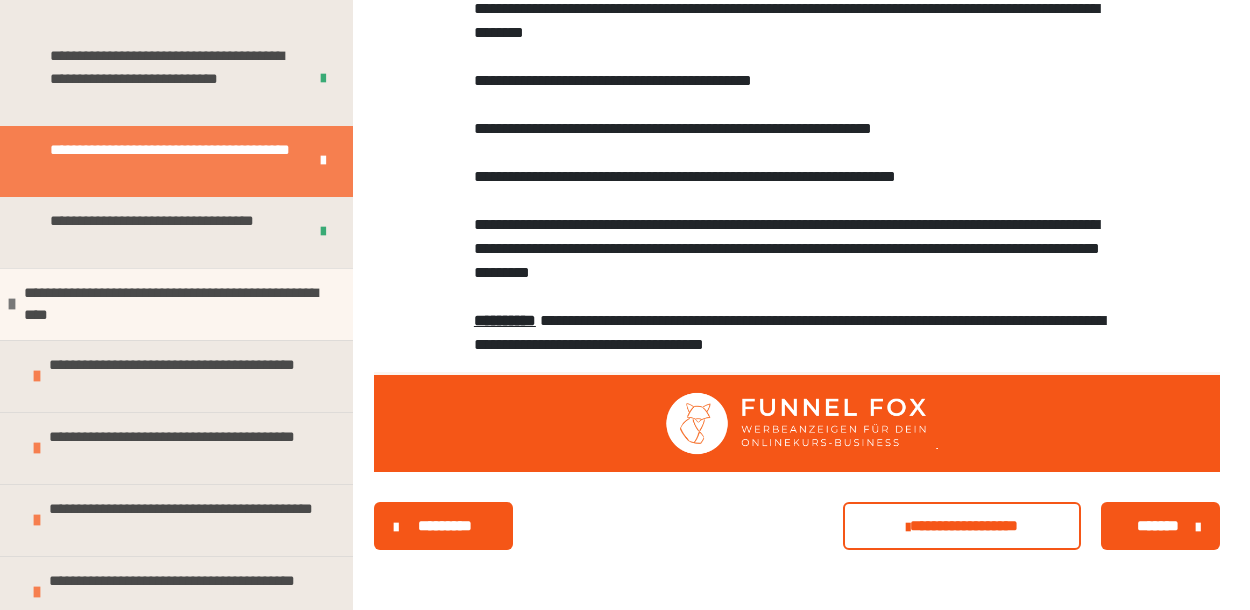 click on "*******" at bounding box center (1158, 526) 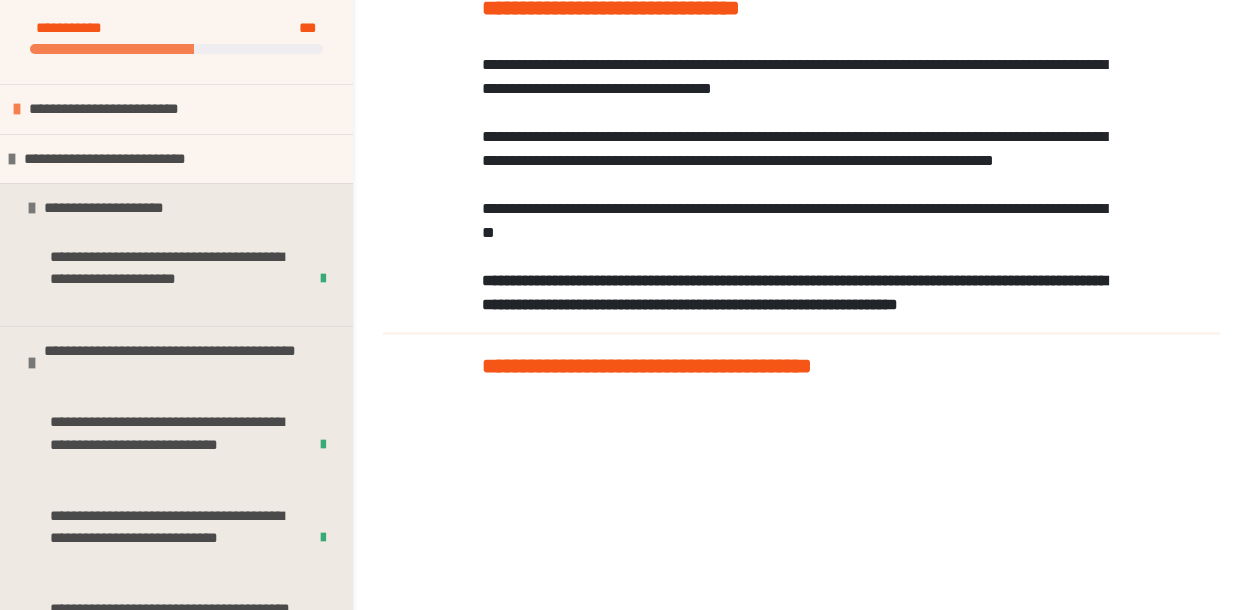 scroll, scrollTop: 43, scrollLeft: 0, axis: vertical 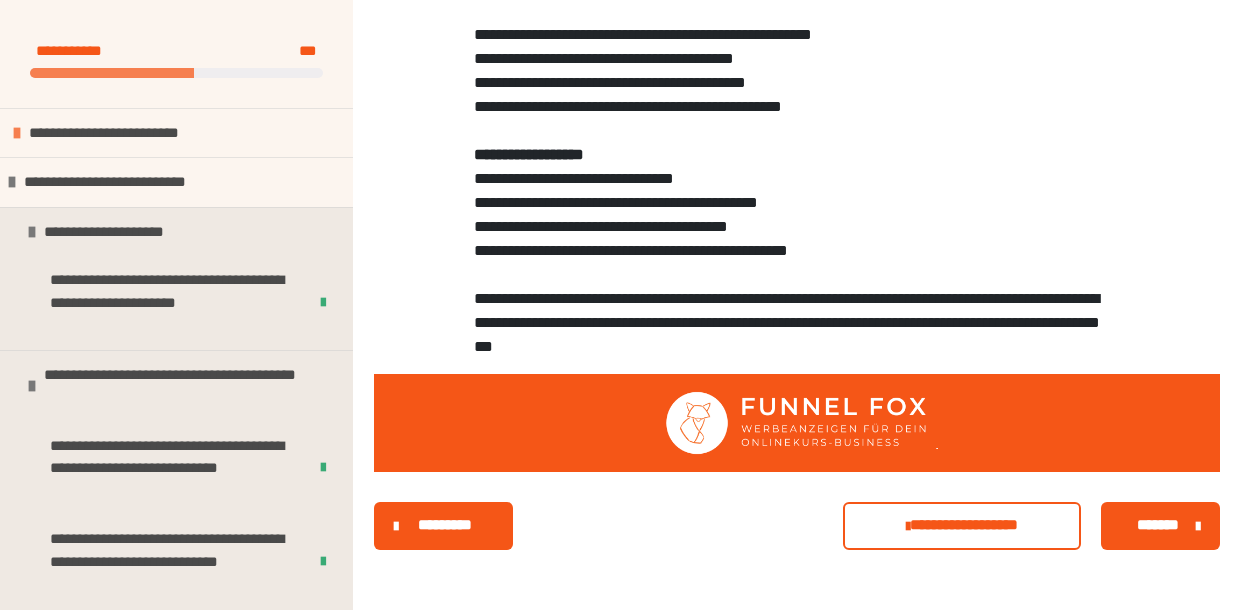 click on "*******" at bounding box center (1158, 525) 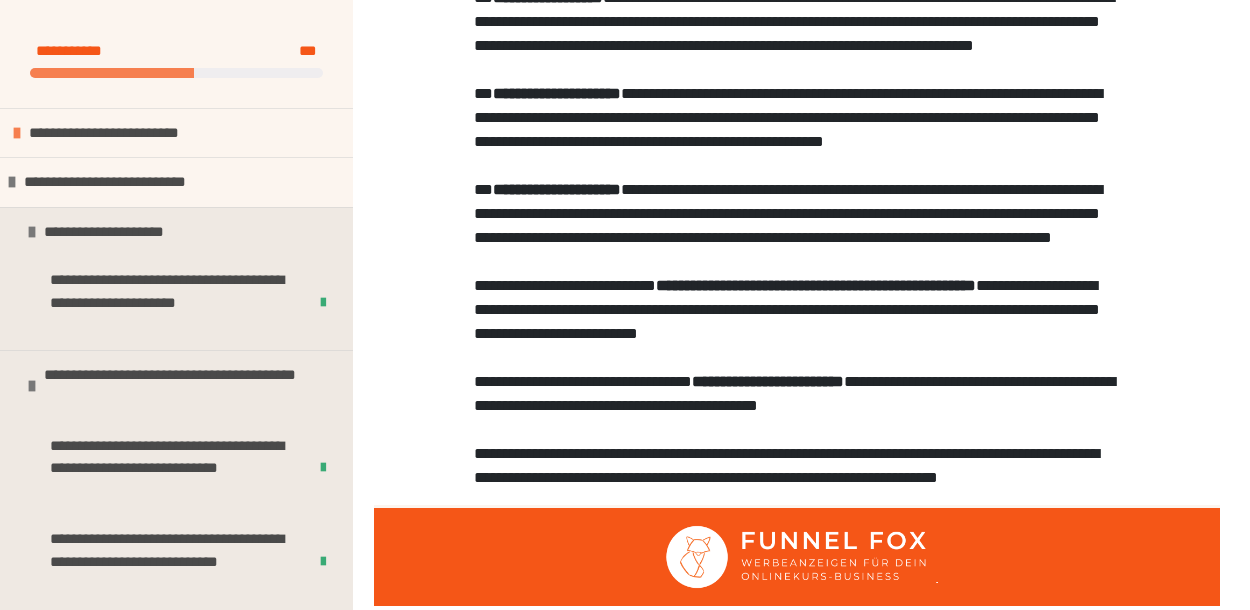 scroll, scrollTop: 3099, scrollLeft: 0, axis: vertical 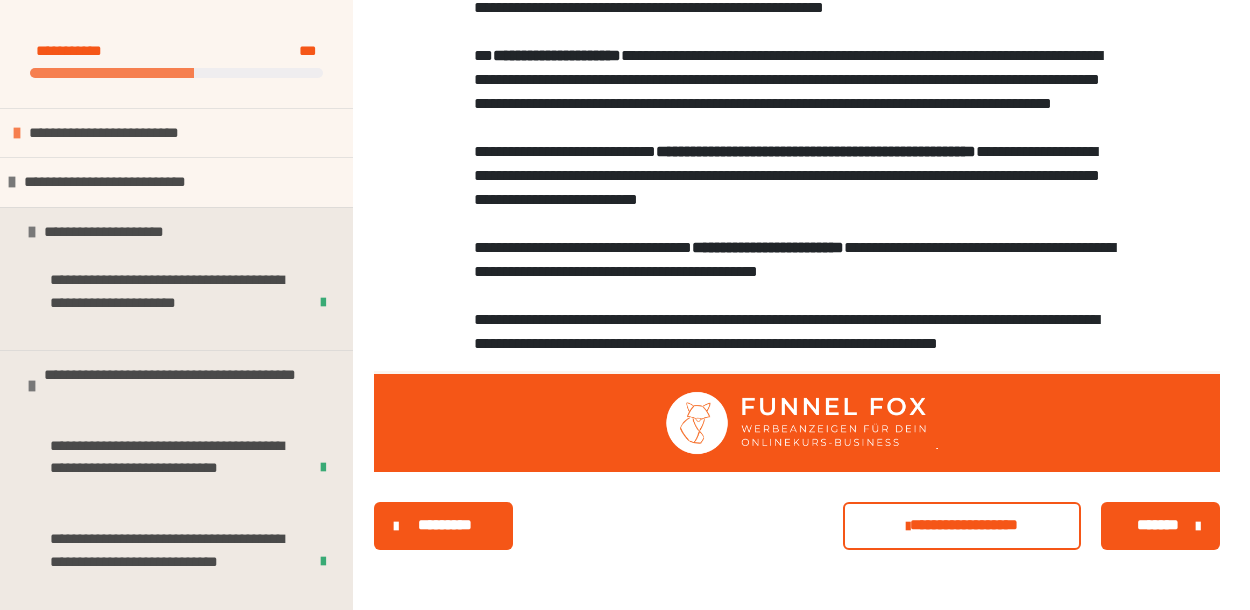 click on "*******" at bounding box center (1158, 525) 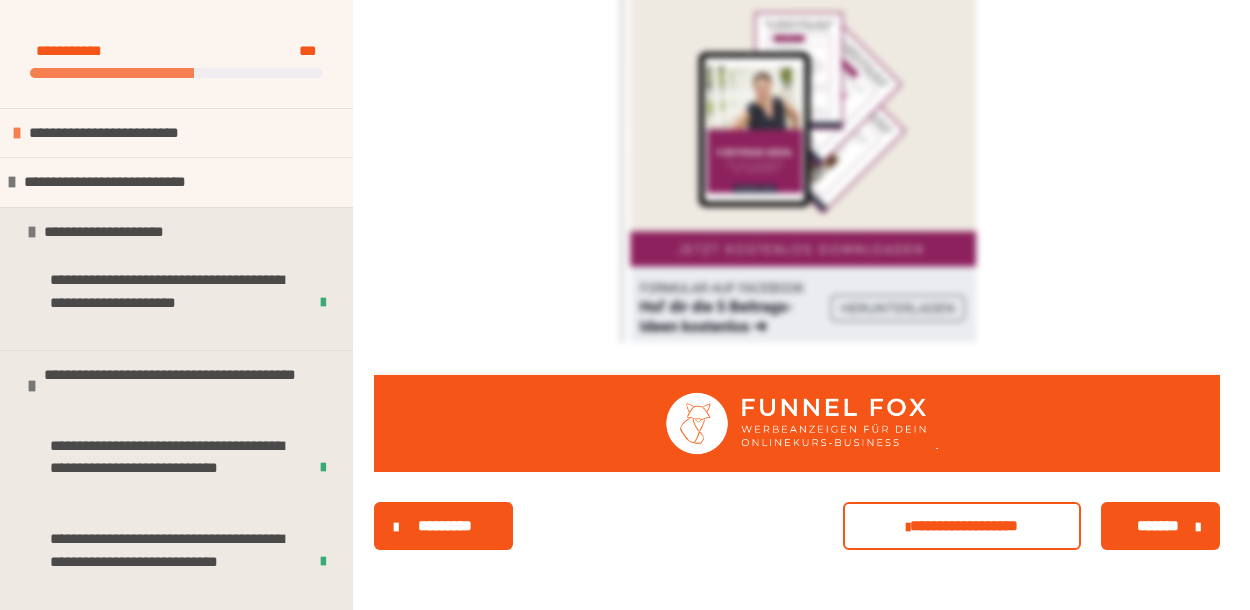 scroll, scrollTop: 8076, scrollLeft: 0, axis: vertical 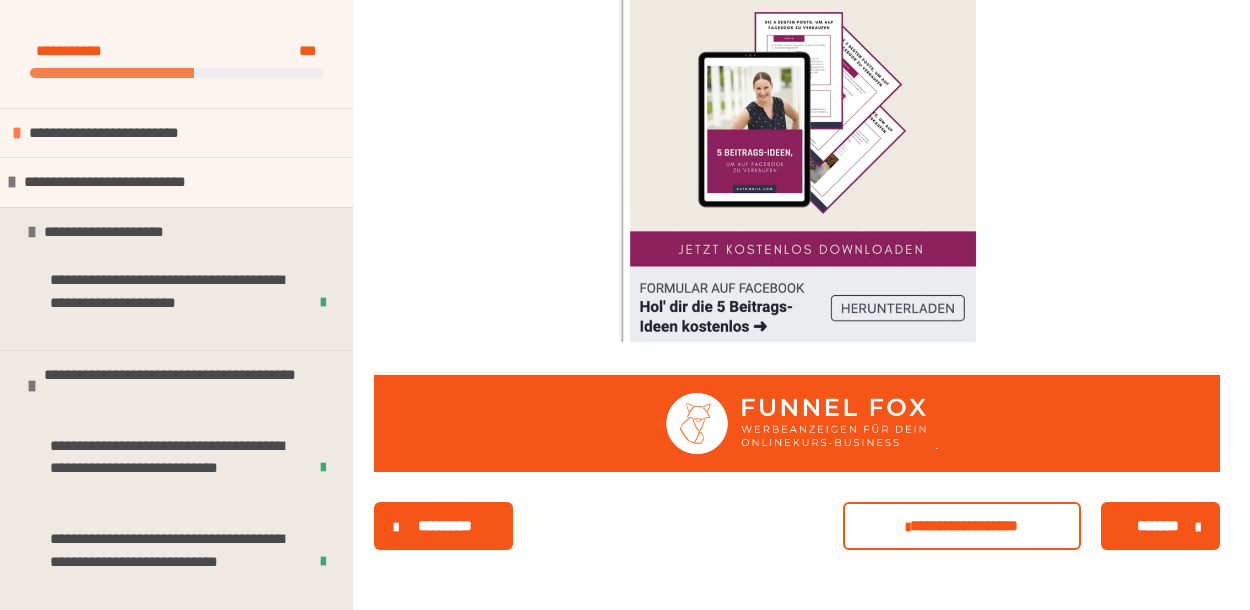 click on "*******" at bounding box center [1158, 526] 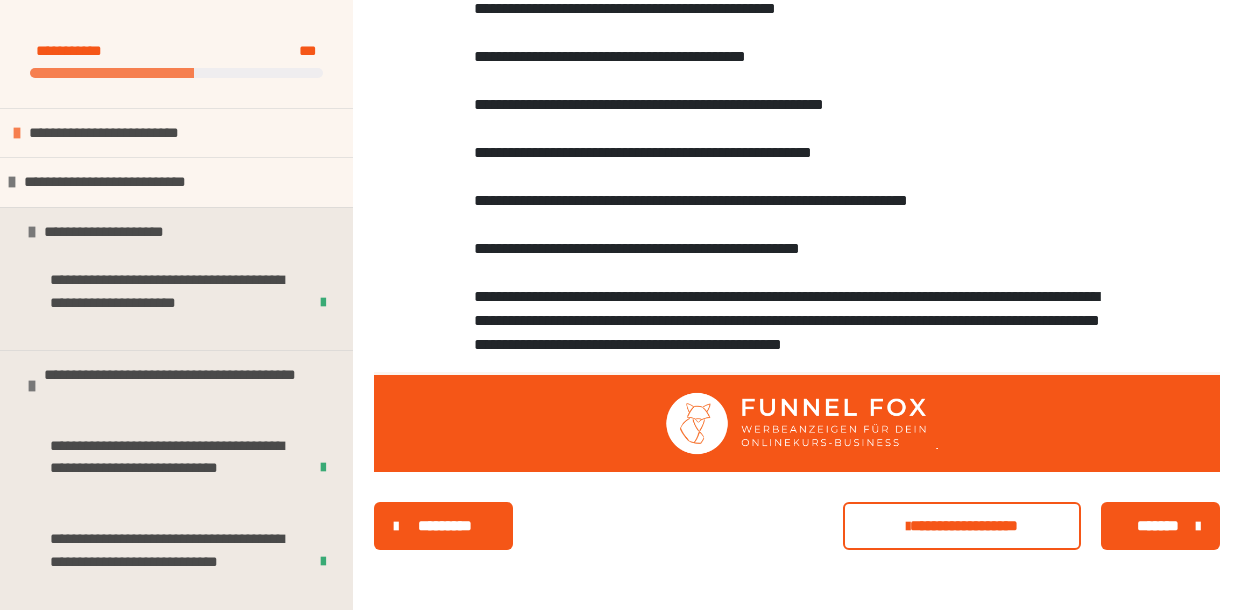 scroll, scrollTop: 9071, scrollLeft: 0, axis: vertical 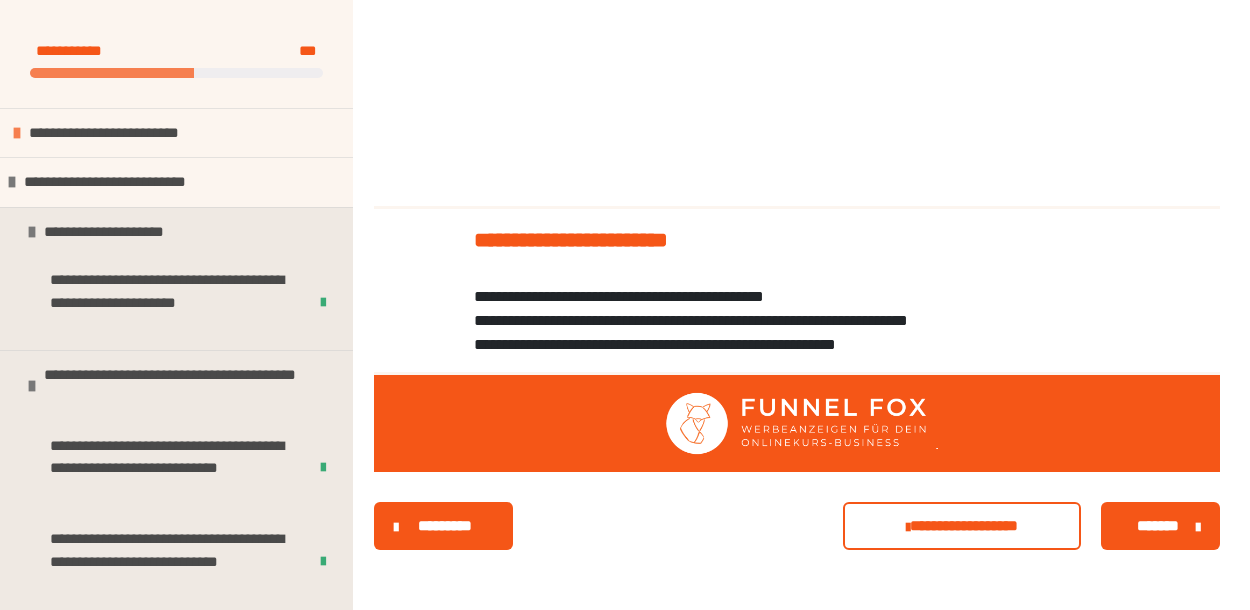 click on "*******" at bounding box center (1158, 526) 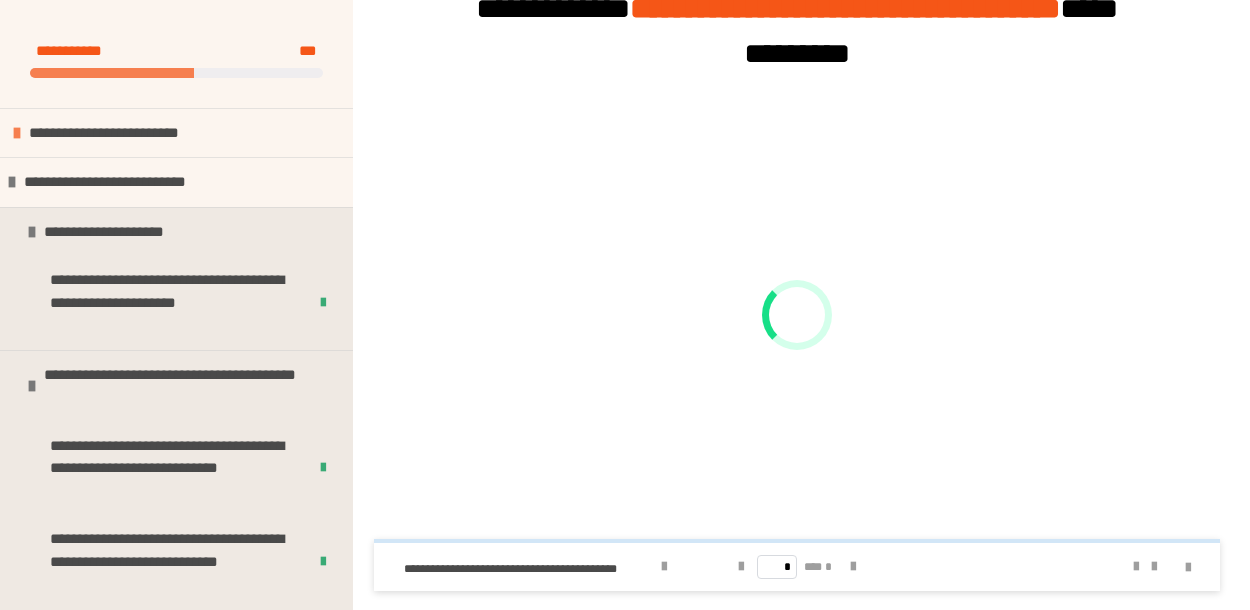 scroll, scrollTop: 589, scrollLeft: 0, axis: vertical 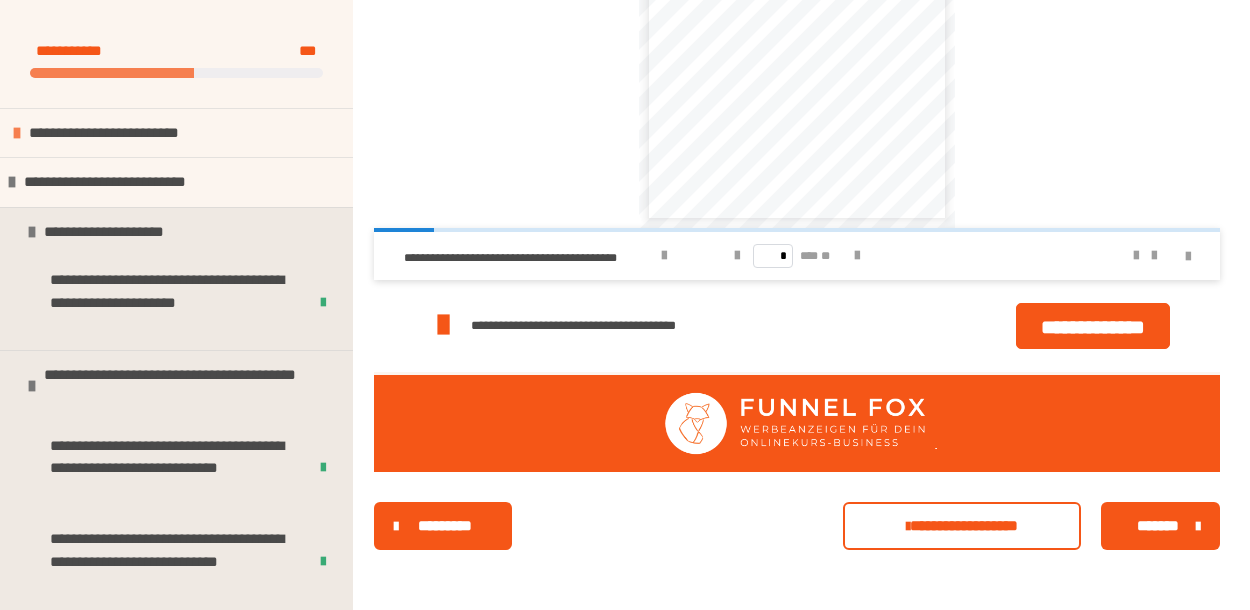 click on "*******" at bounding box center [1158, 526] 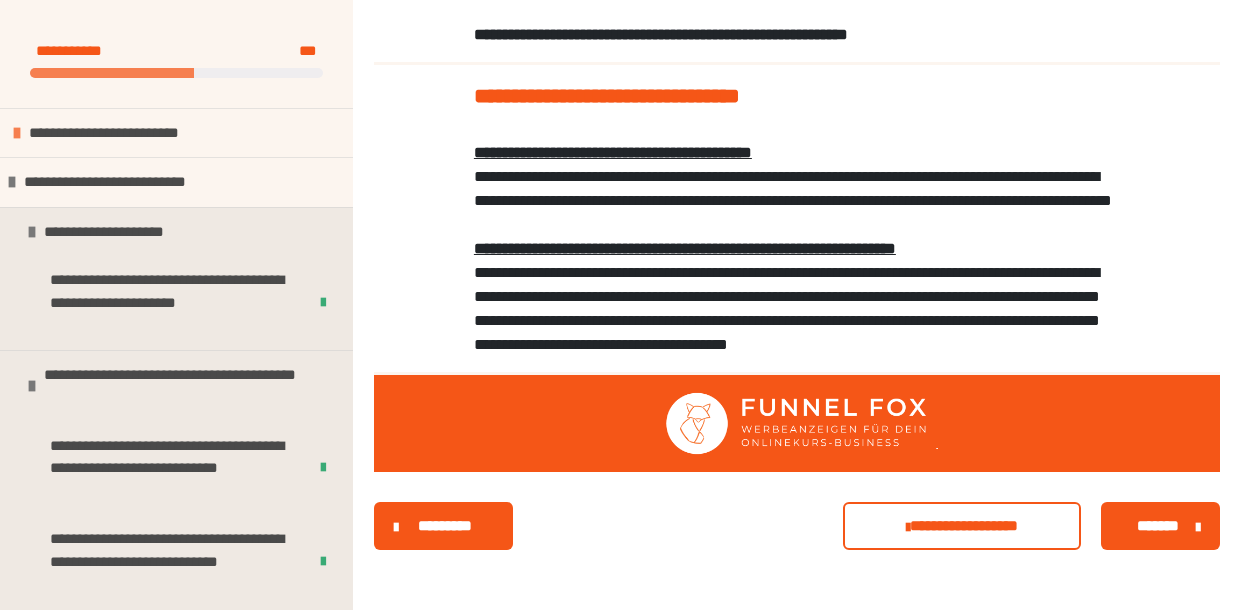 scroll, scrollTop: 8363, scrollLeft: 0, axis: vertical 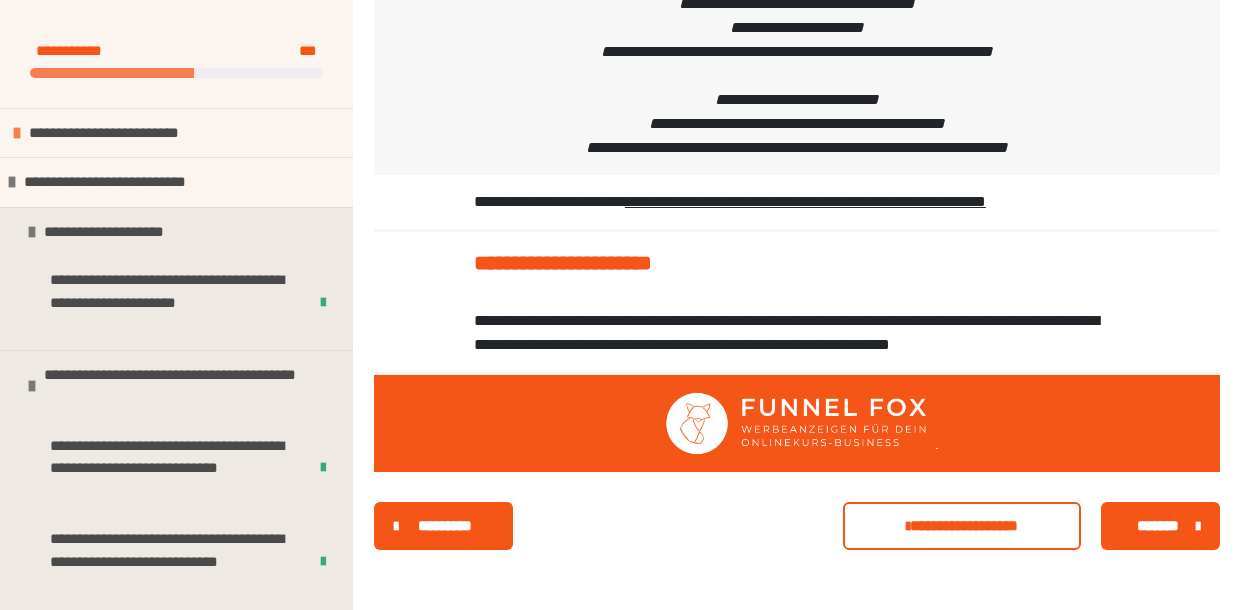 click on "*******" at bounding box center (1158, 526) 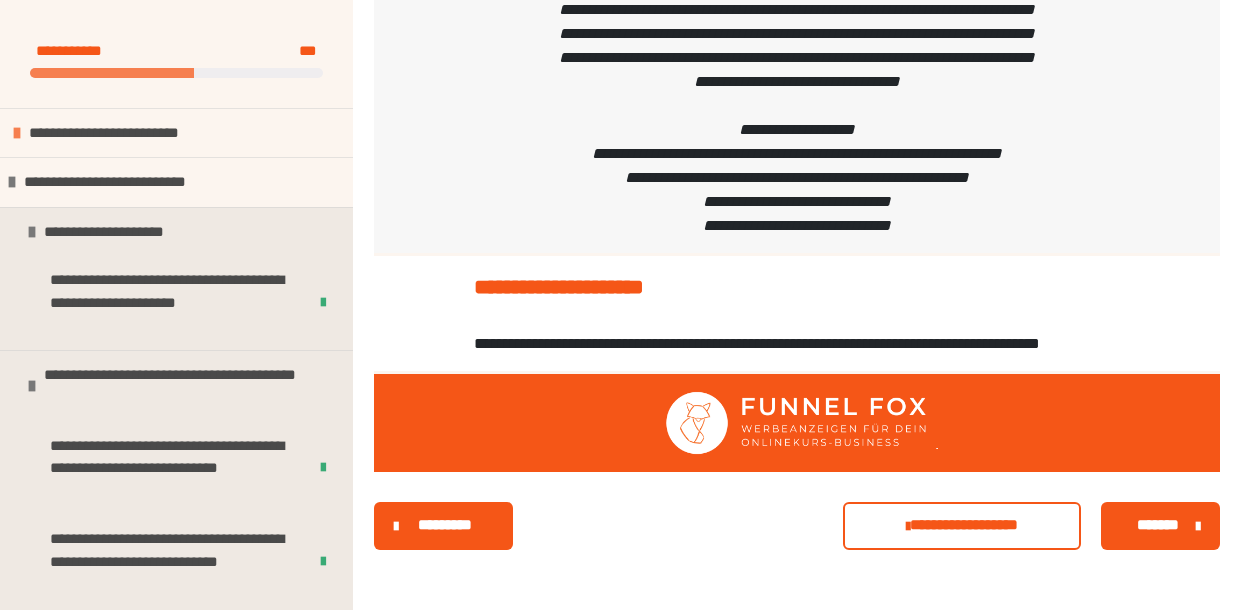 scroll, scrollTop: 2932, scrollLeft: 0, axis: vertical 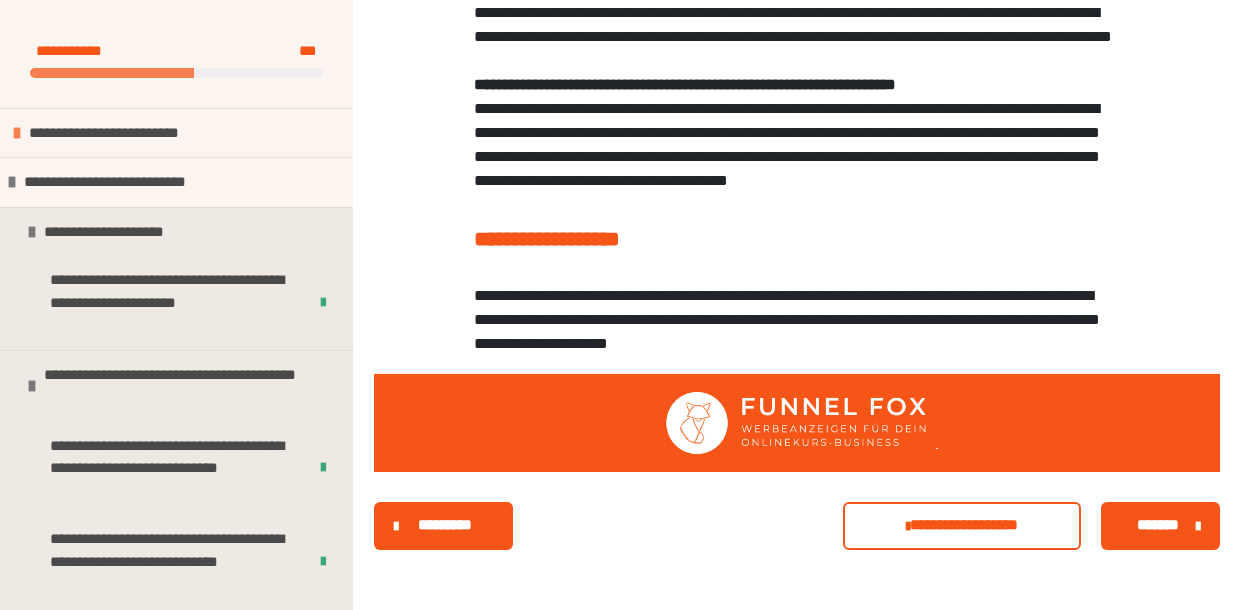 click on "*******" at bounding box center (1158, 525) 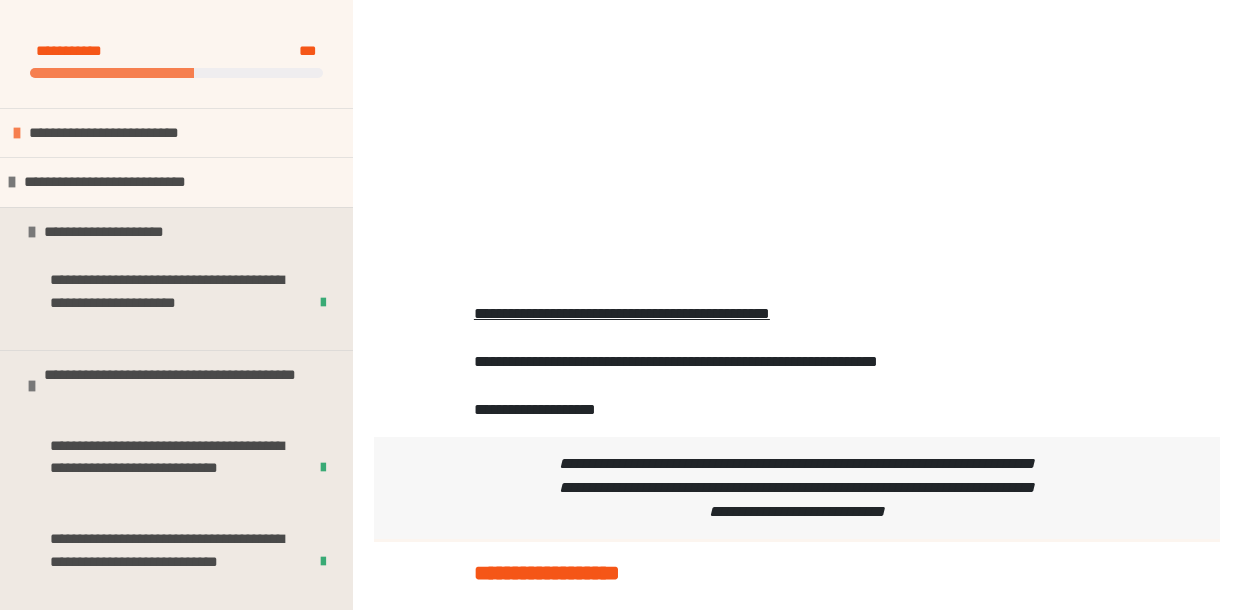 scroll, scrollTop: 1188, scrollLeft: 0, axis: vertical 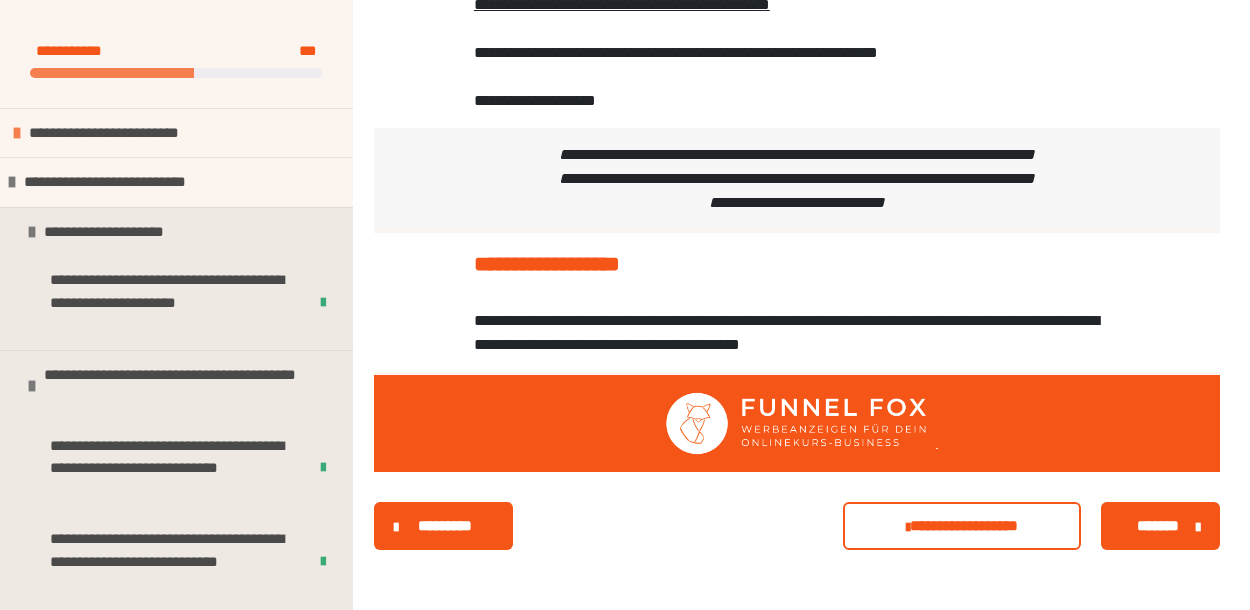click on "*******" at bounding box center (1158, 526) 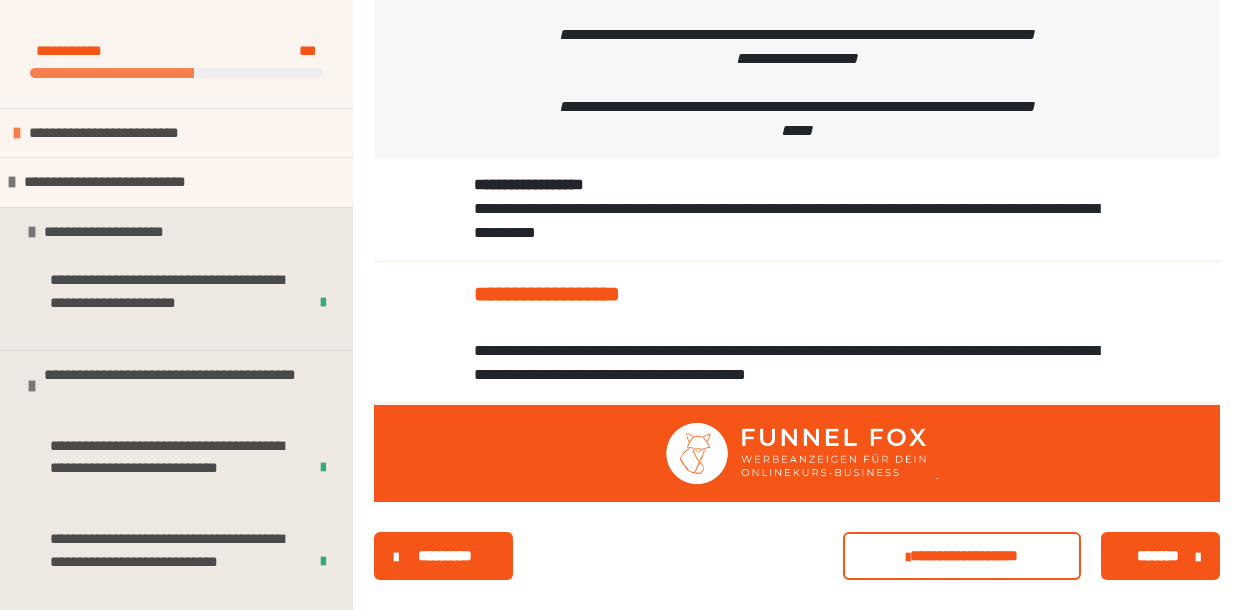 scroll, scrollTop: 2196, scrollLeft: 0, axis: vertical 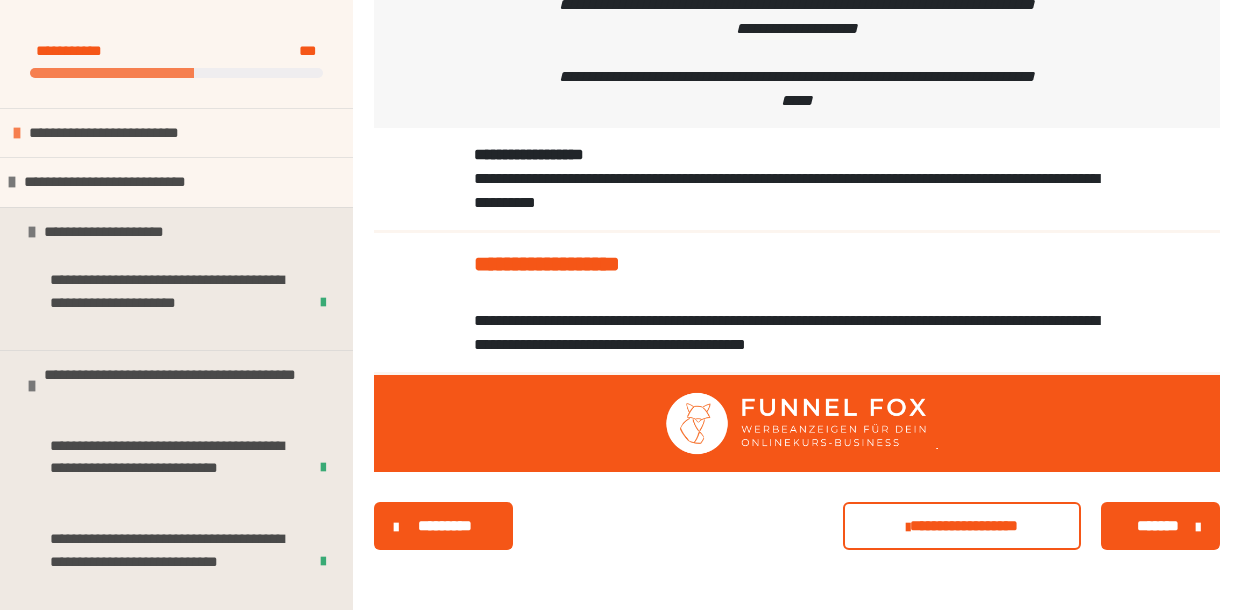 click on "*******" at bounding box center [1158, 526] 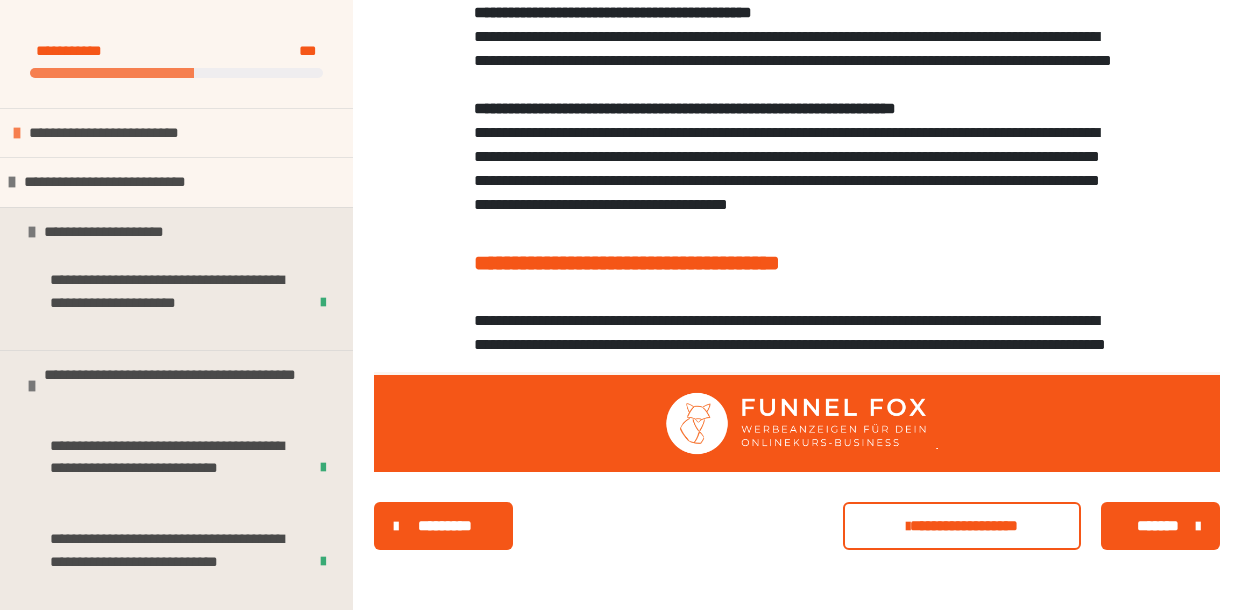 scroll, scrollTop: 5157, scrollLeft: 0, axis: vertical 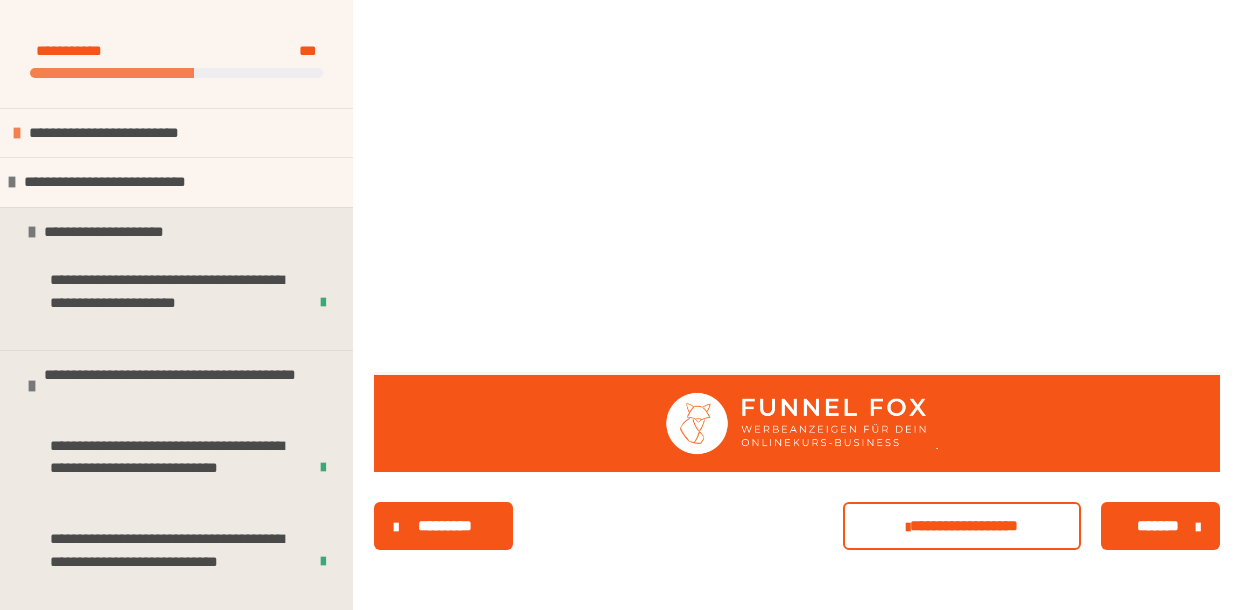 click on "*******" at bounding box center (1158, 526) 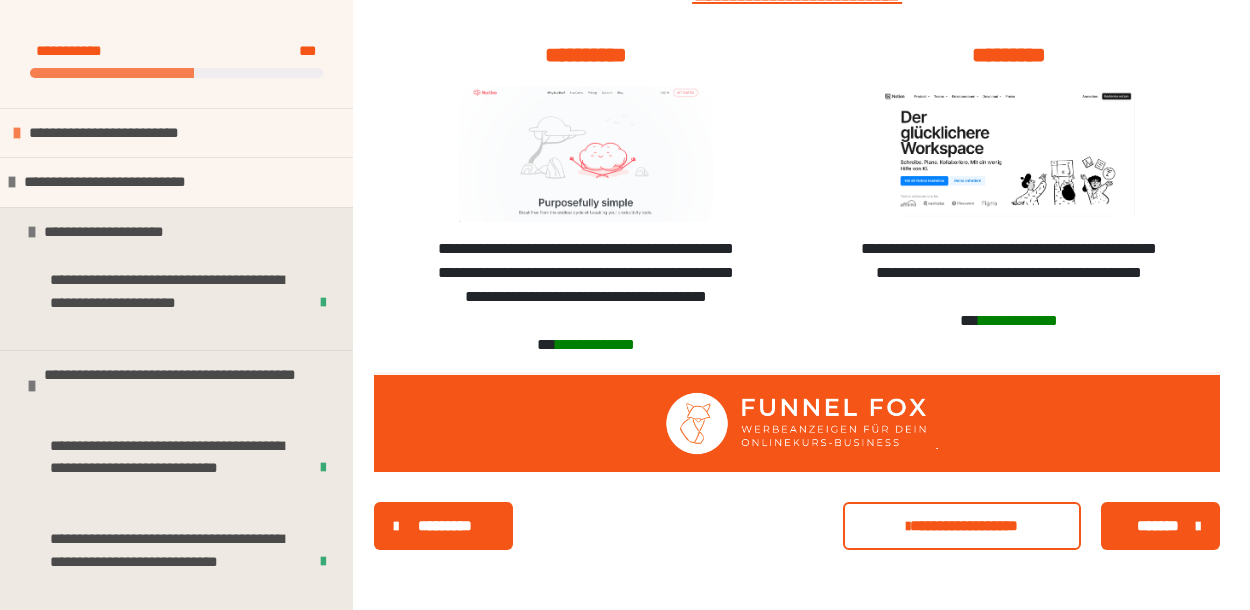 scroll, scrollTop: 1903, scrollLeft: 0, axis: vertical 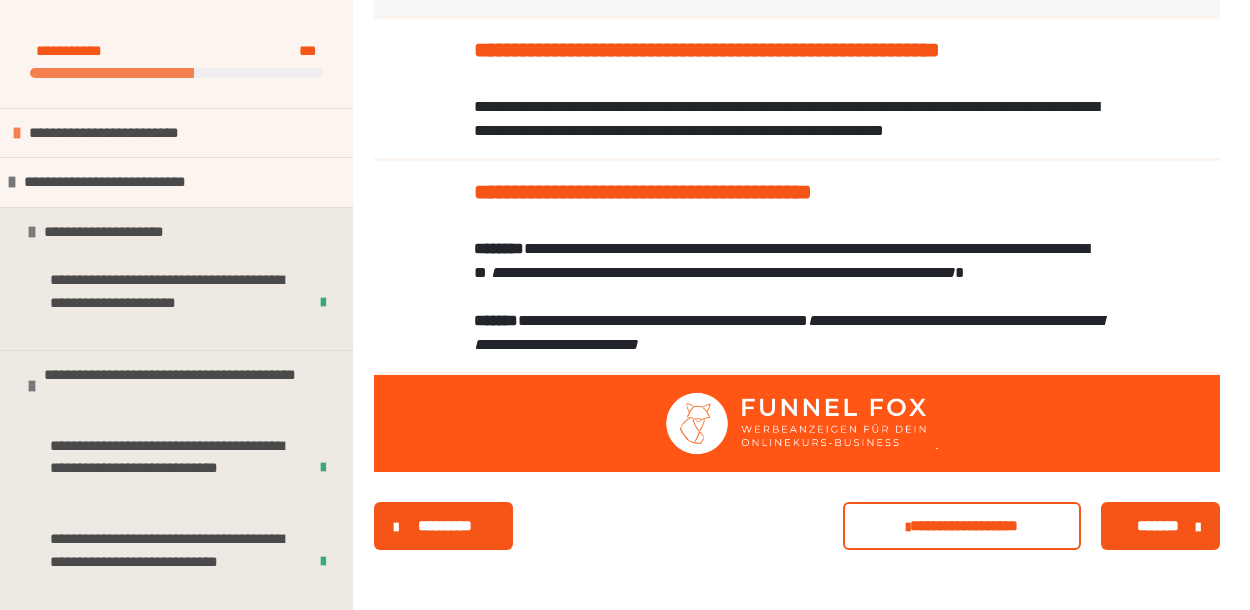 click on "*******" at bounding box center (1158, 526) 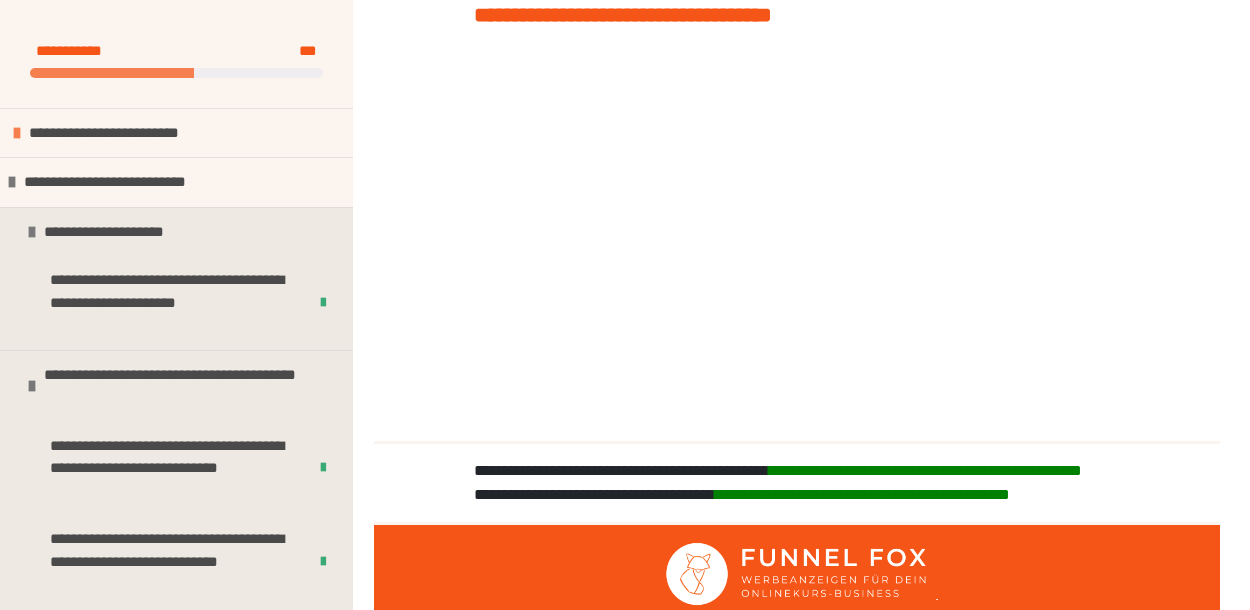 scroll, scrollTop: 1014, scrollLeft: 0, axis: vertical 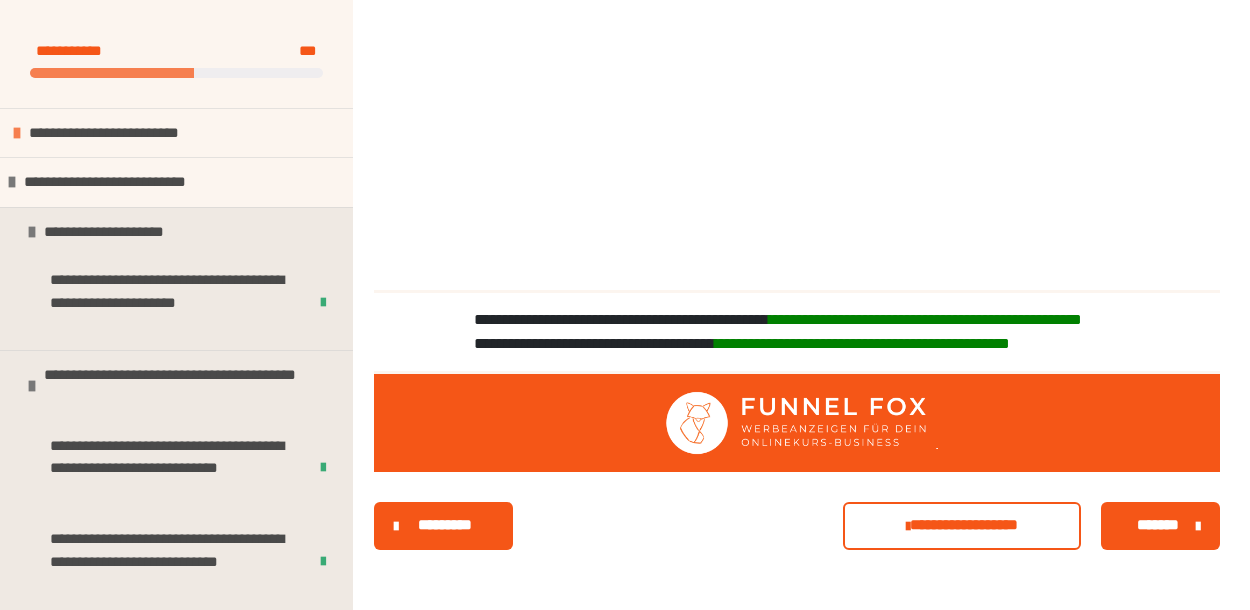 click on "*******" at bounding box center (1158, 525) 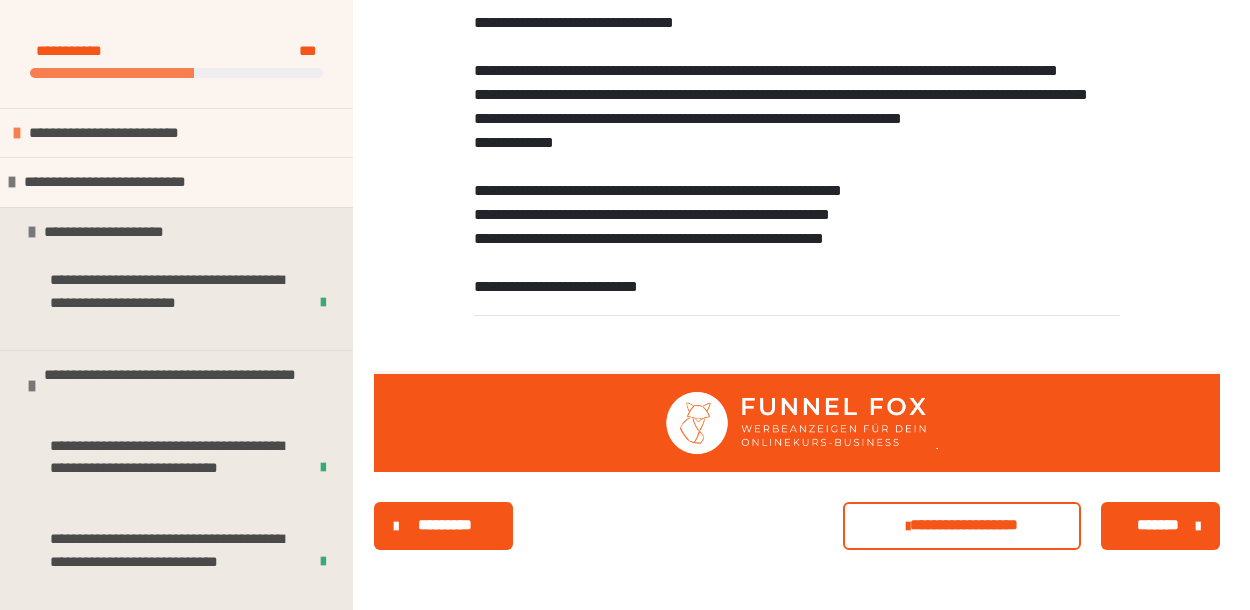 scroll, scrollTop: 1616, scrollLeft: 0, axis: vertical 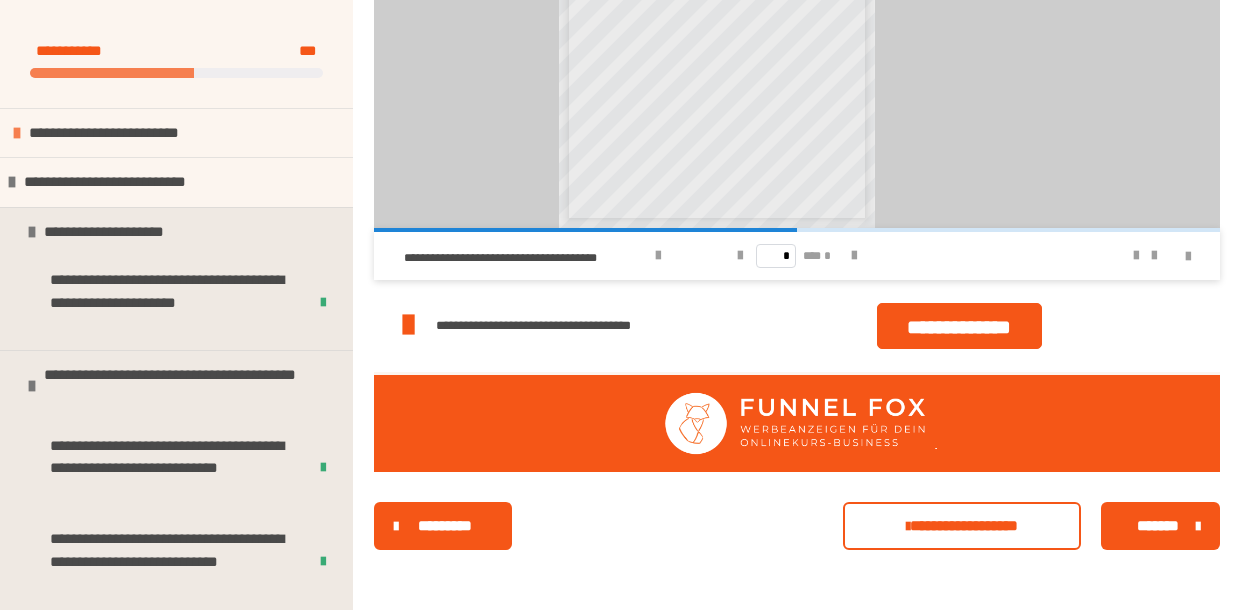 click on "*******" at bounding box center [1158, 526] 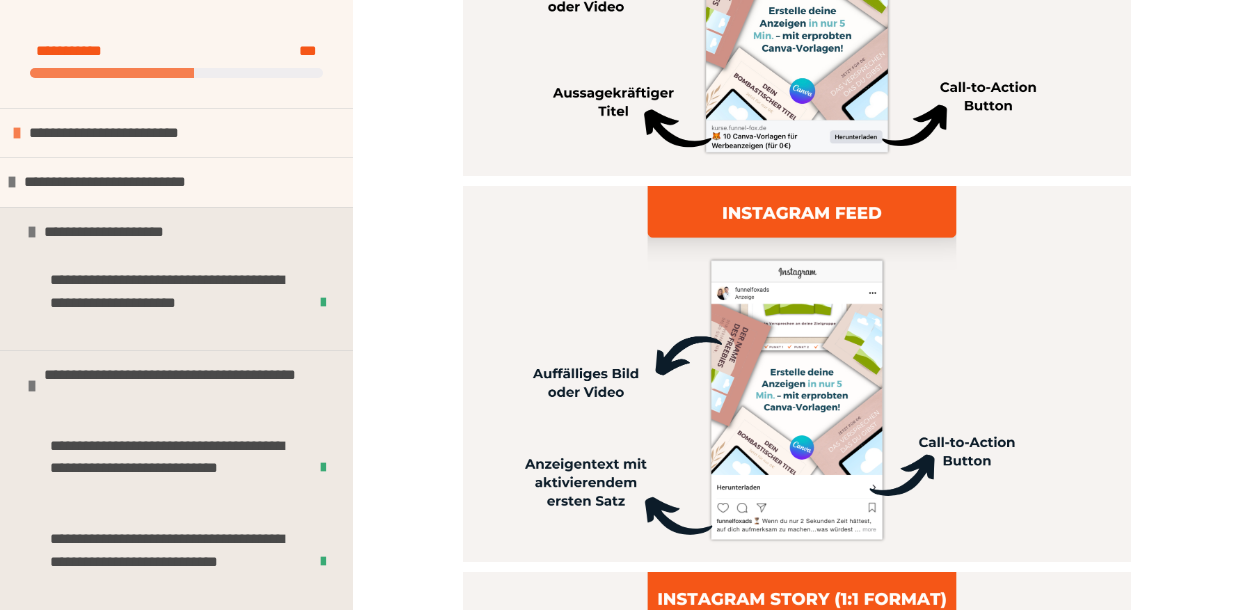 scroll, scrollTop: 2415, scrollLeft: 0, axis: vertical 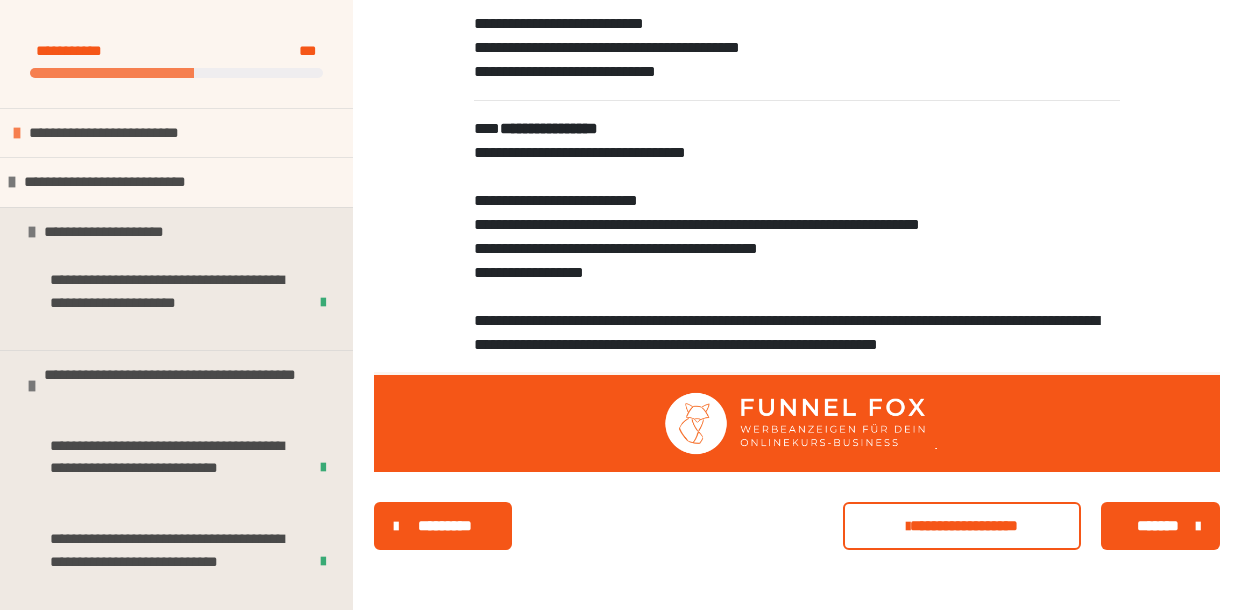 click on "*******" at bounding box center [1158, 526] 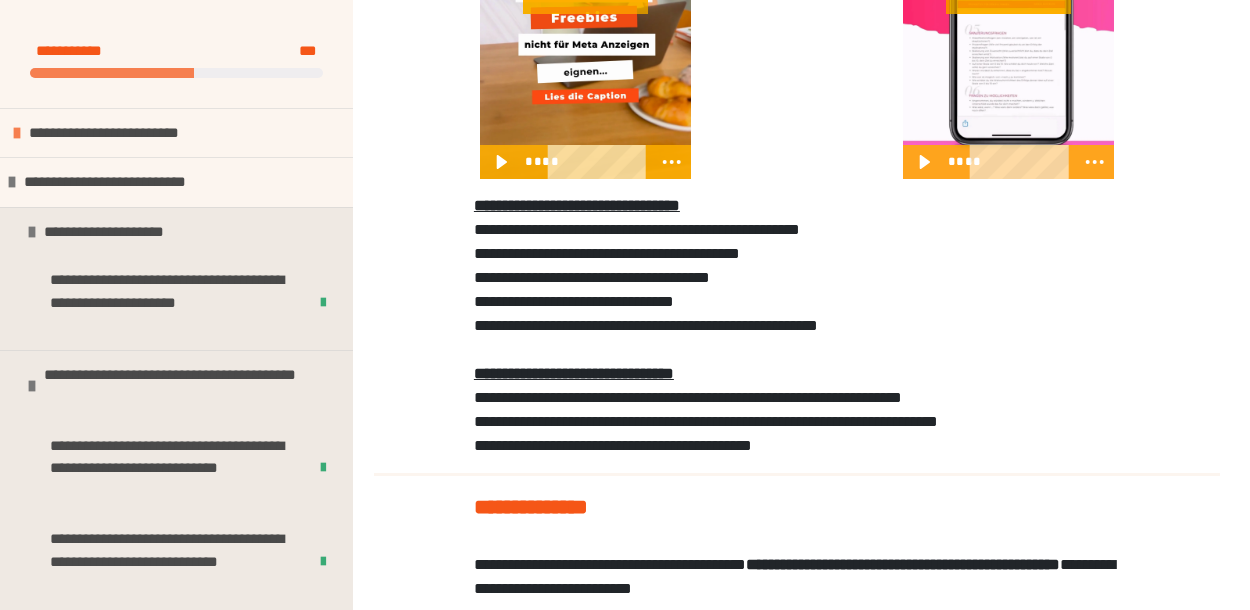 scroll, scrollTop: 6328, scrollLeft: 0, axis: vertical 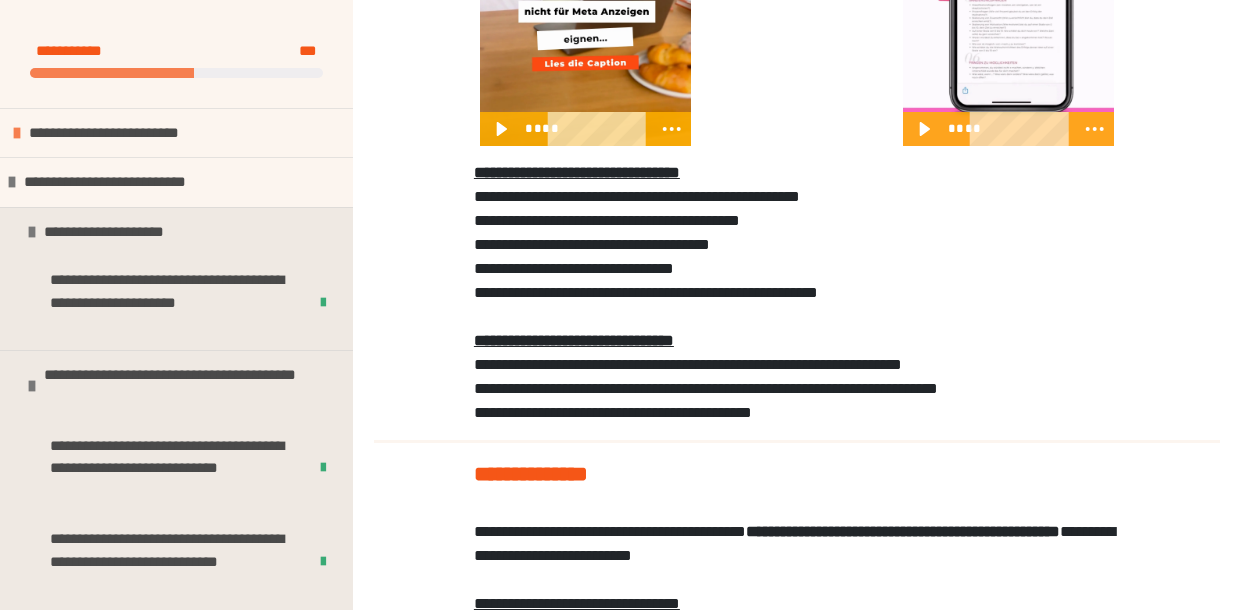 click 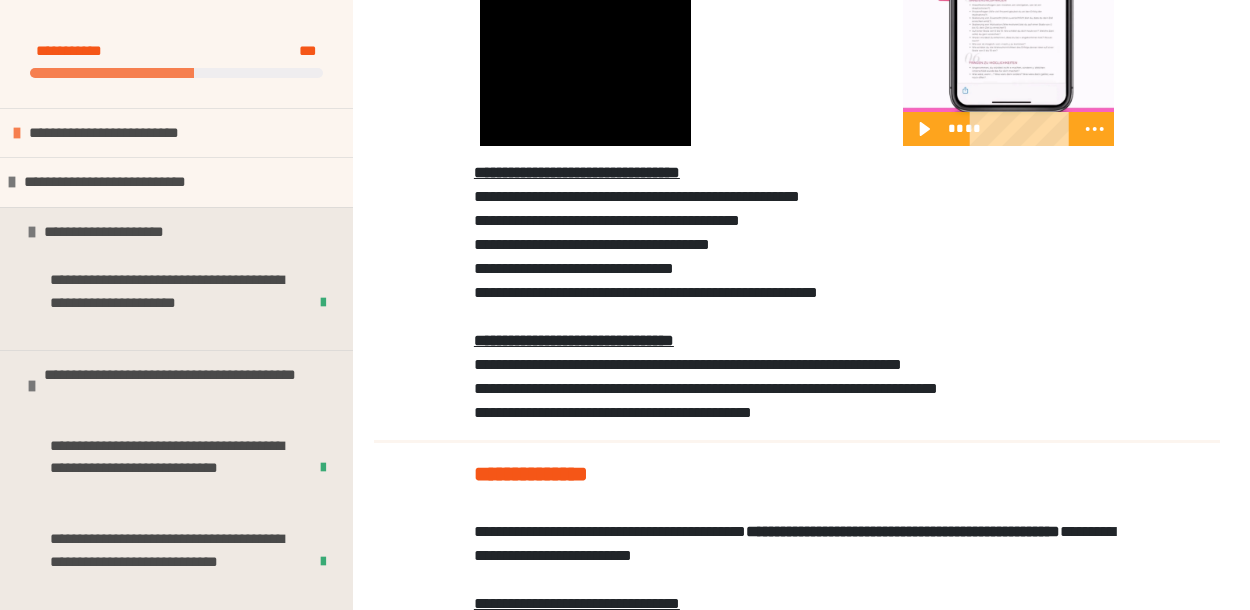 click at bounding box center [585, -41] 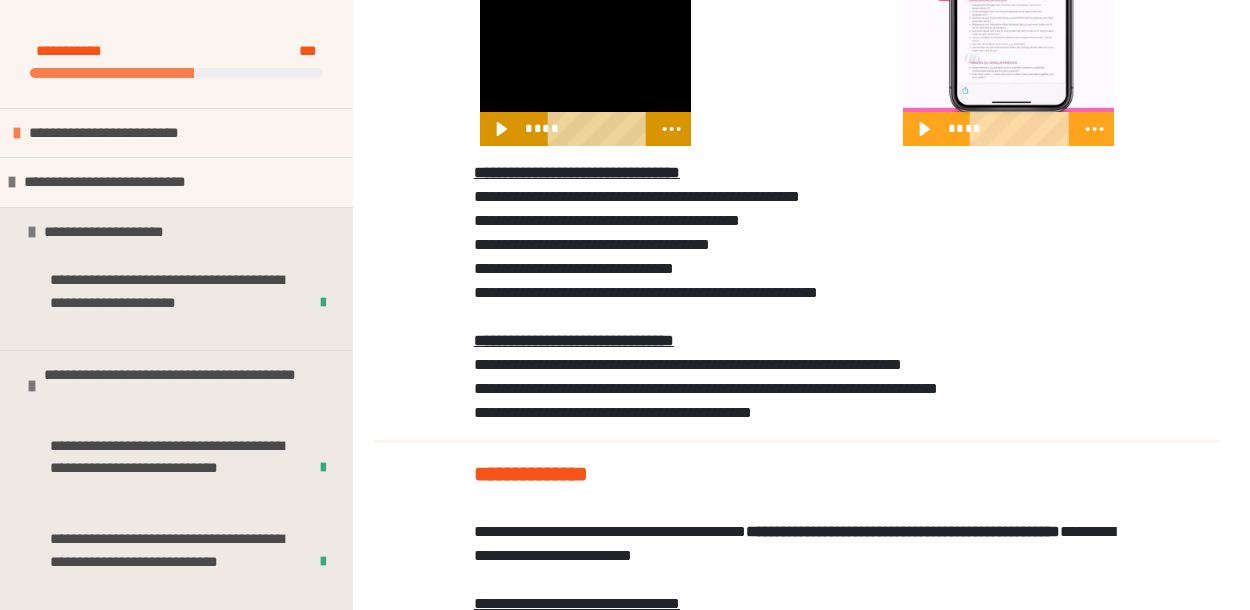 click at bounding box center [585, -41] 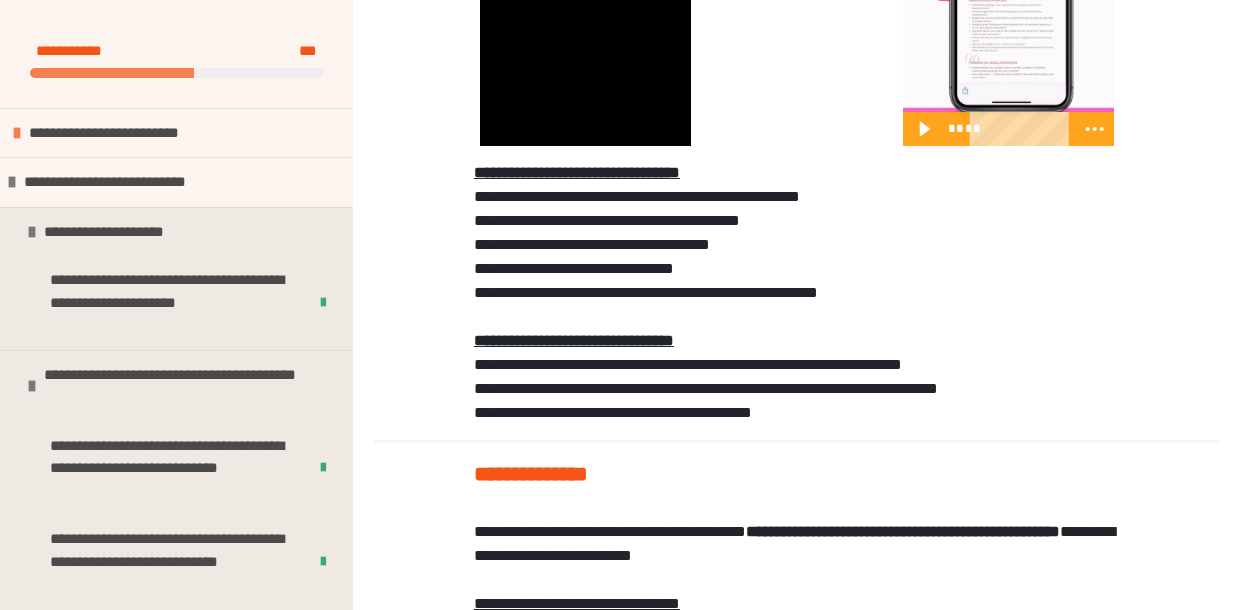 click 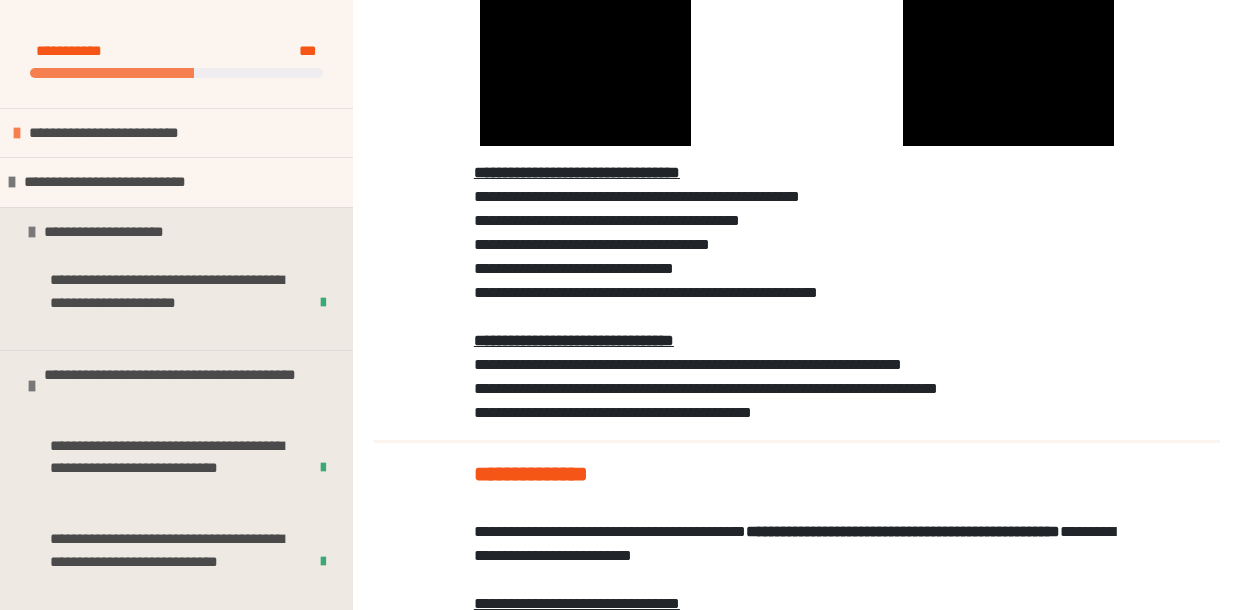 click at bounding box center (585, -41) 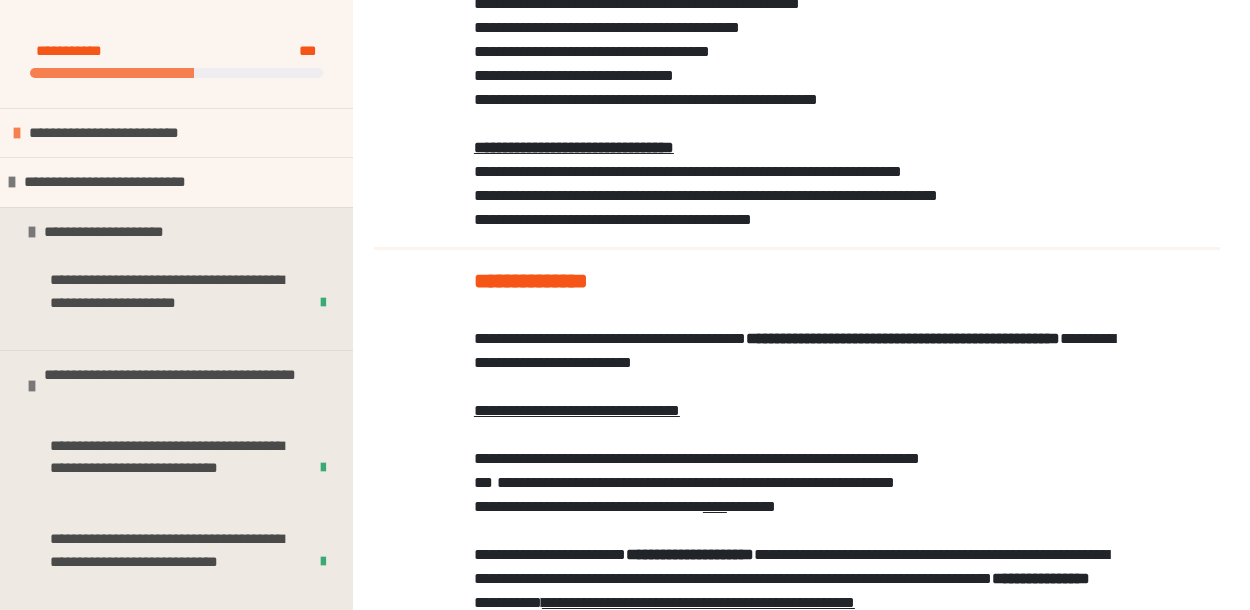 scroll, scrollTop: 7294, scrollLeft: 0, axis: vertical 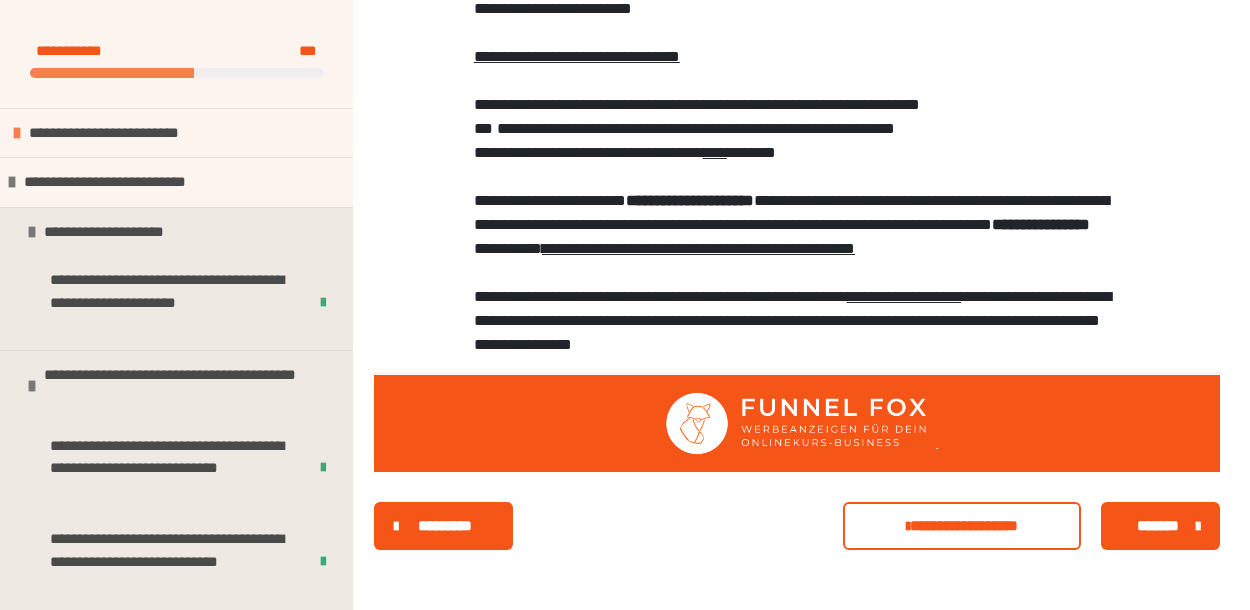 click on "*******" at bounding box center (1158, 526) 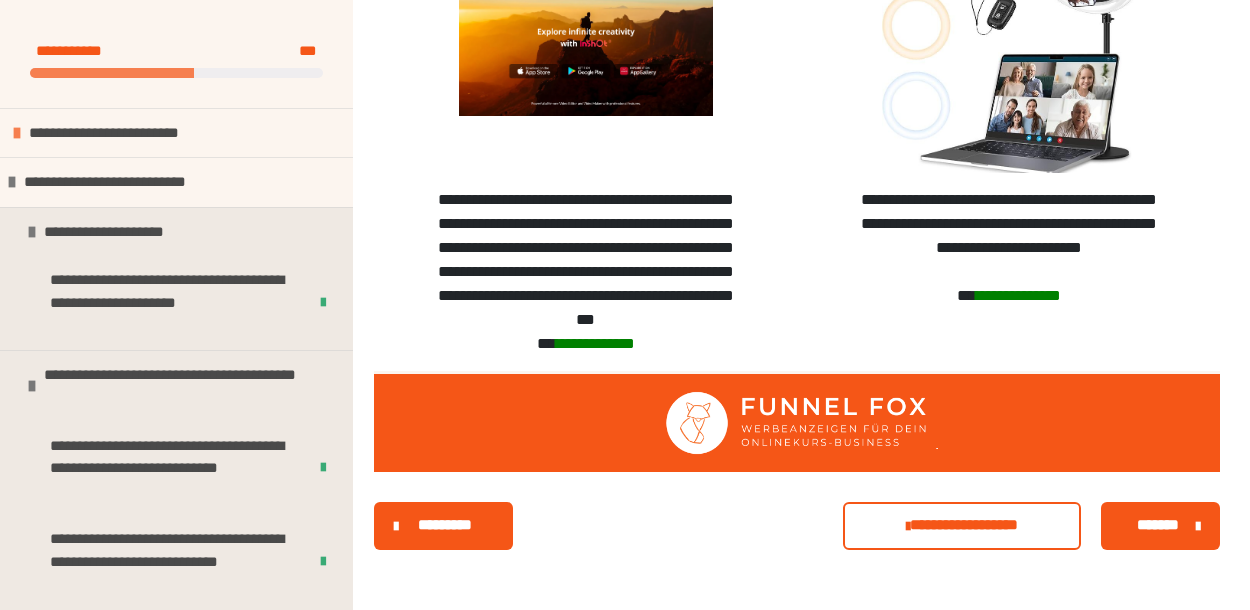 scroll, scrollTop: 1192, scrollLeft: 0, axis: vertical 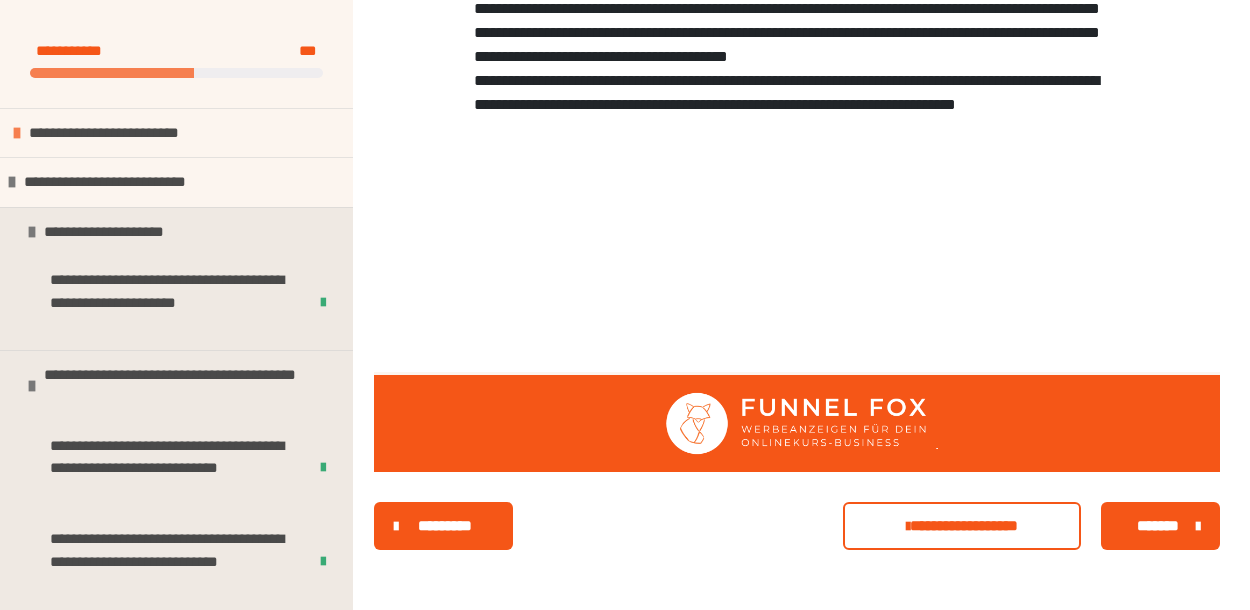 click on "*******" at bounding box center [1158, 526] 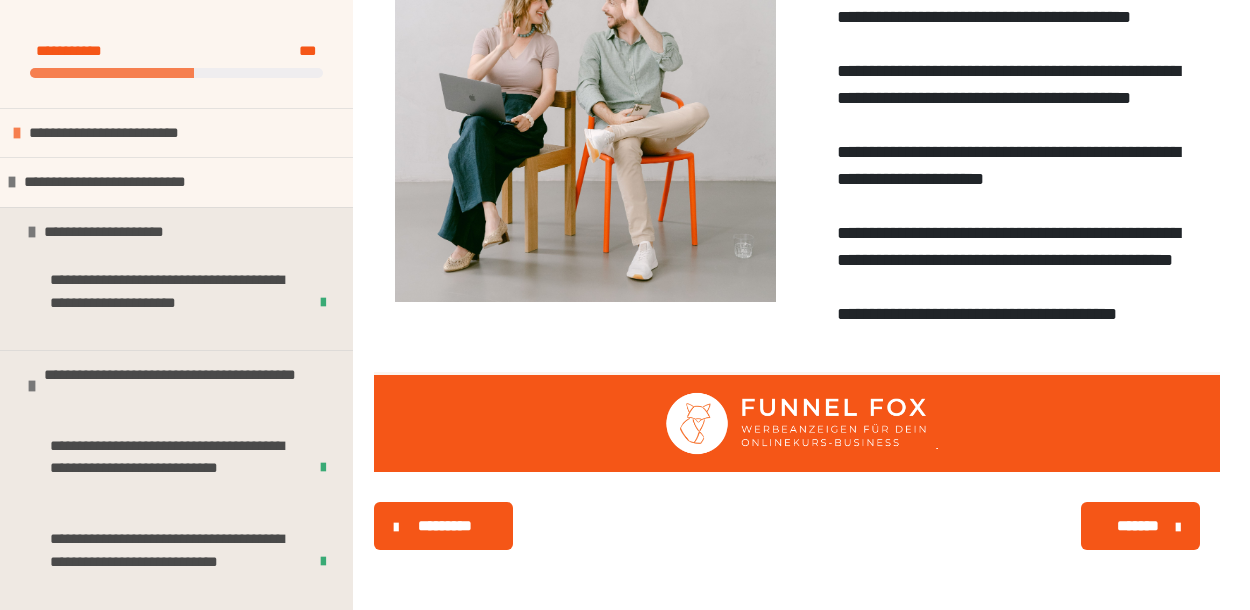scroll, scrollTop: 1960, scrollLeft: 0, axis: vertical 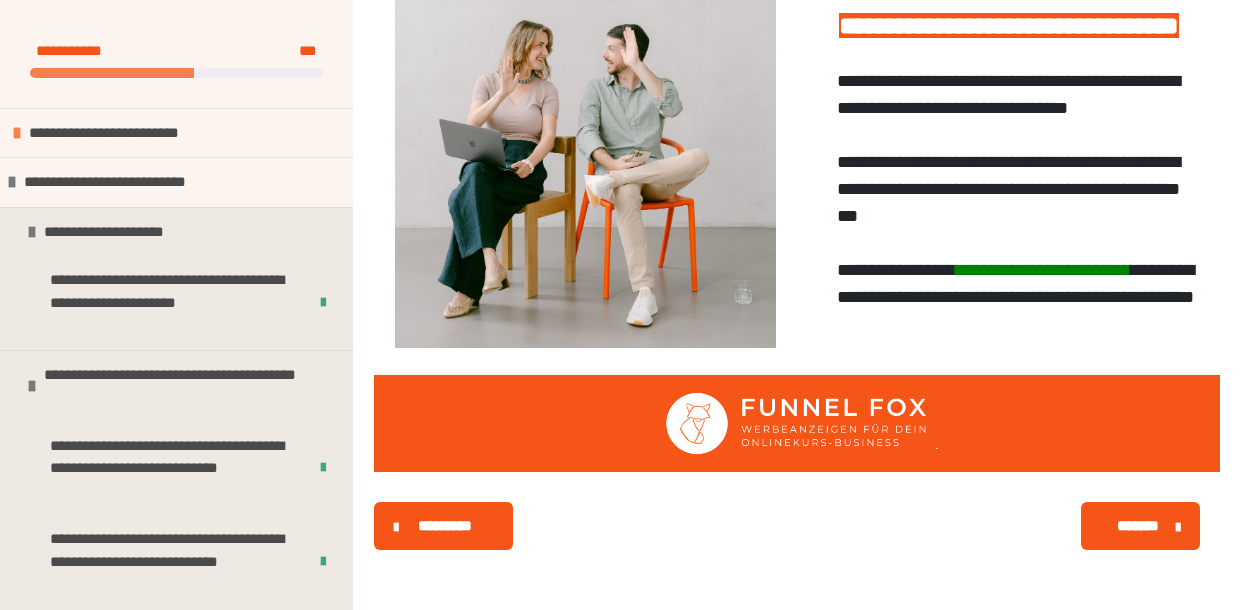 click on "*******" at bounding box center (1138, 526) 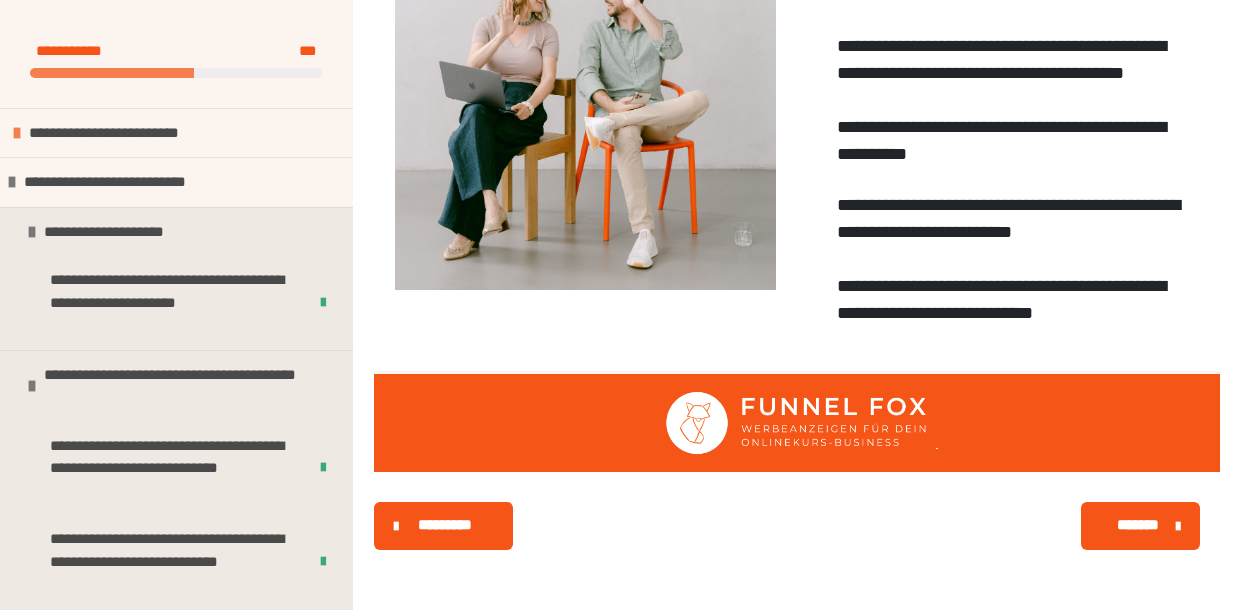 scroll, scrollTop: 3543, scrollLeft: 0, axis: vertical 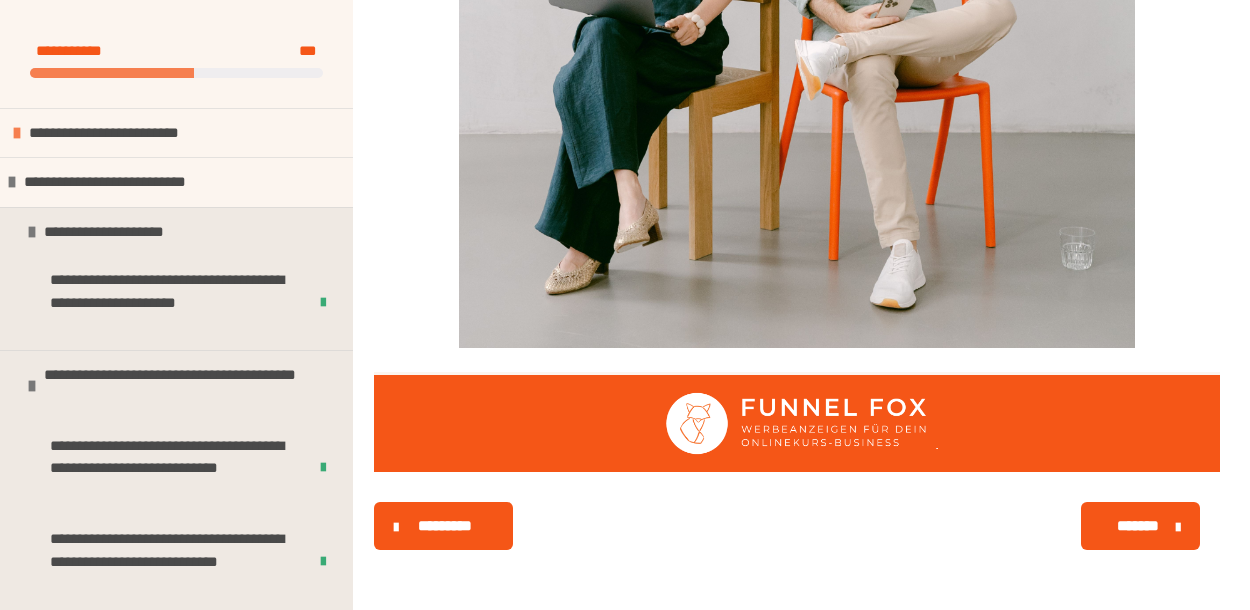 click on "*******" at bounding box center (1138, 526) 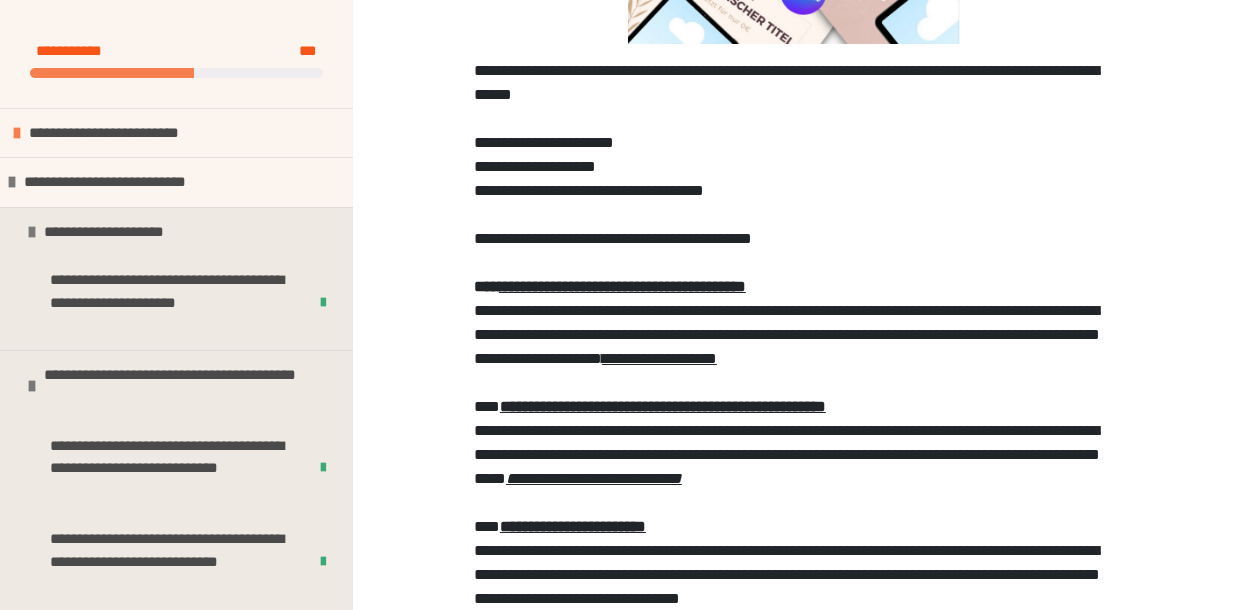 scroll, scrollTop: 2090, scrollLeft: 0, axis: vertical 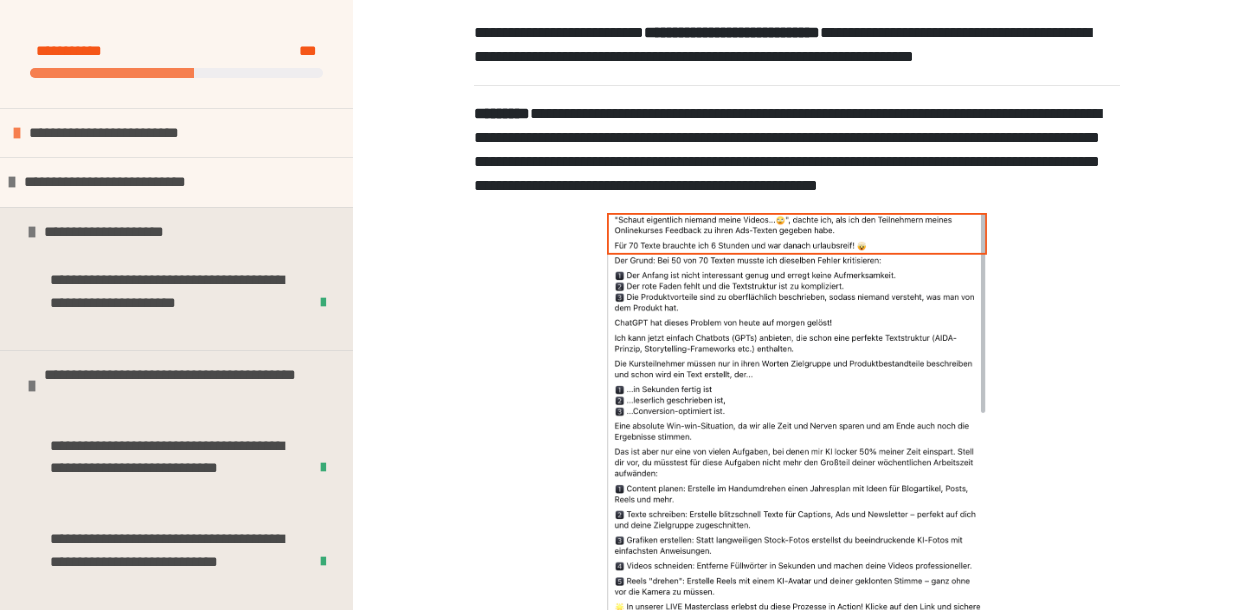 drag, startPoint x: 475, startPoint y: 193, endPoint x: 1201, endPoint y: 455, distance: 771.829 